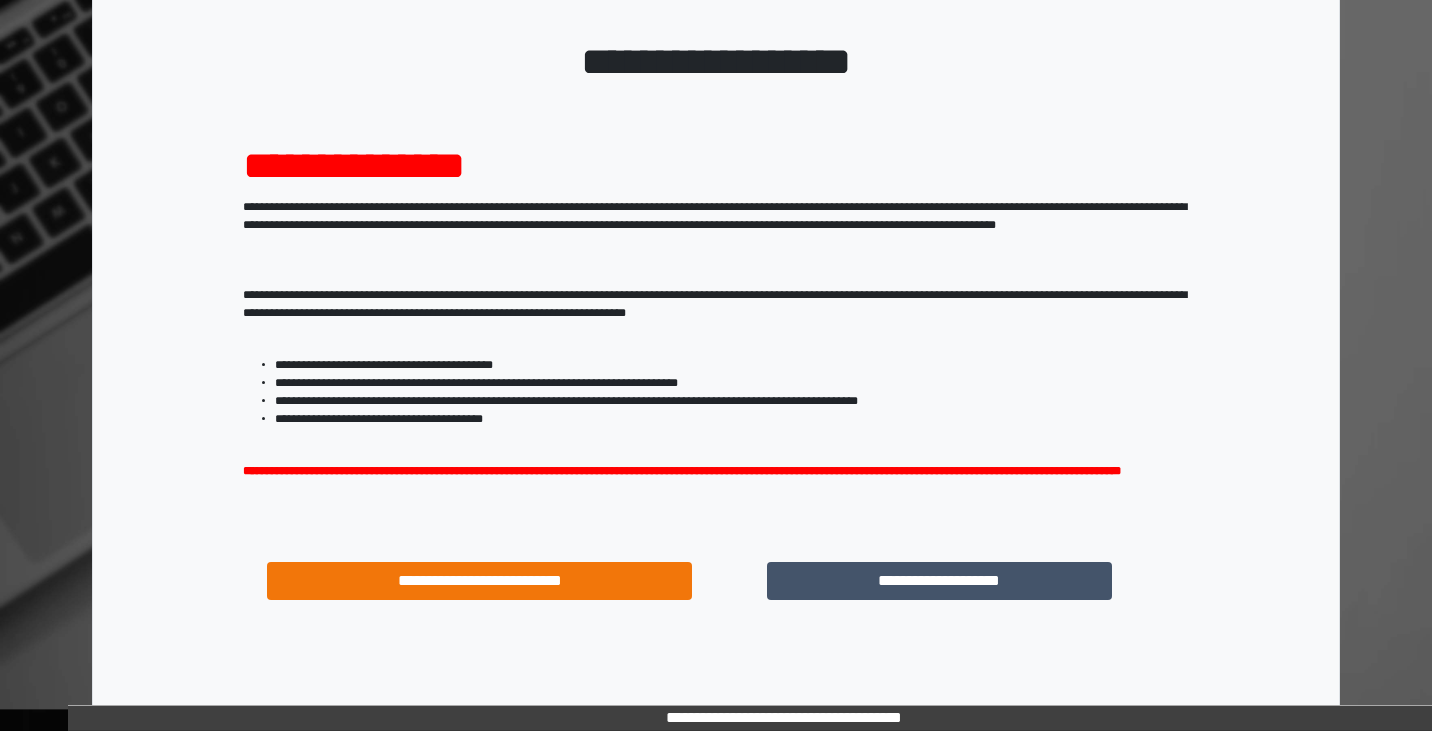 scroll, scrollTop: 114, scrollLeft: 0, axis: vertical 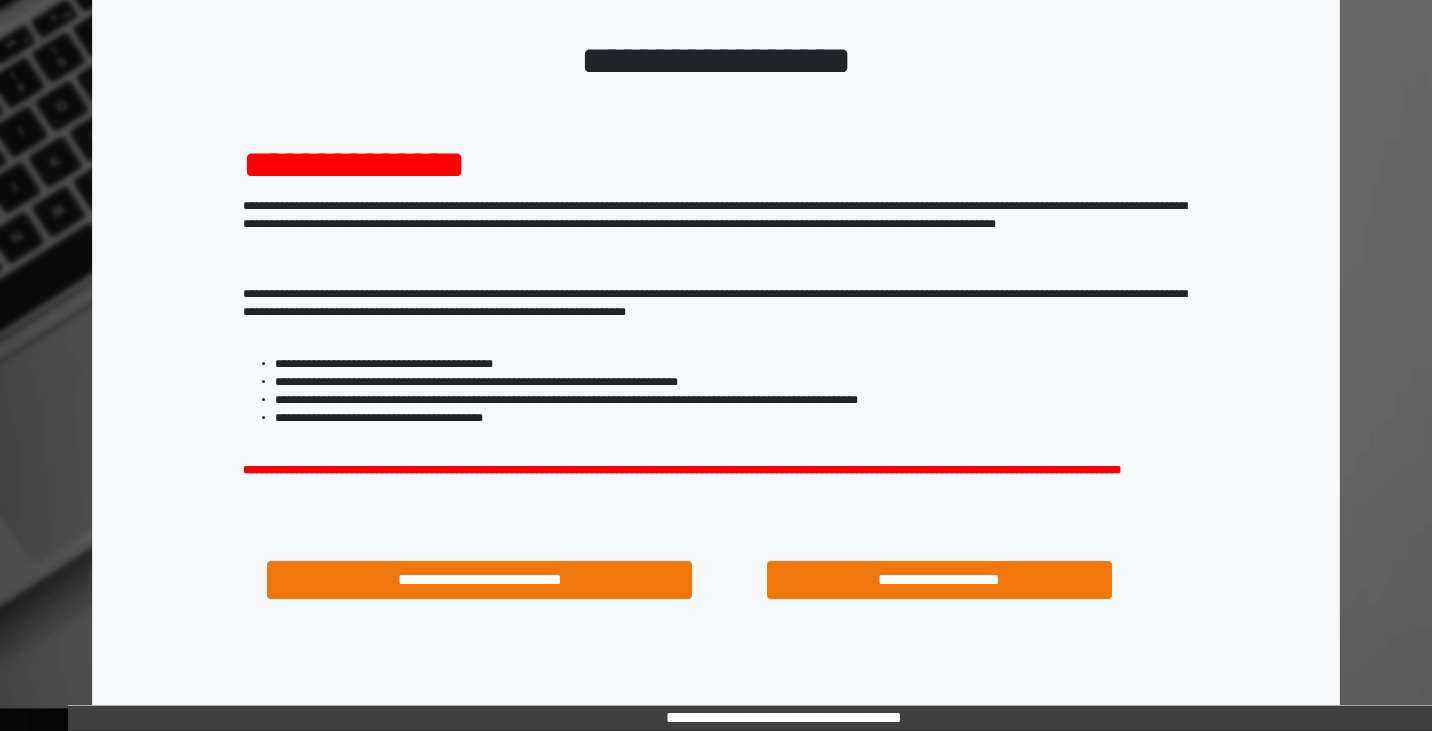click on "**********" at bounding box center [939, 580] 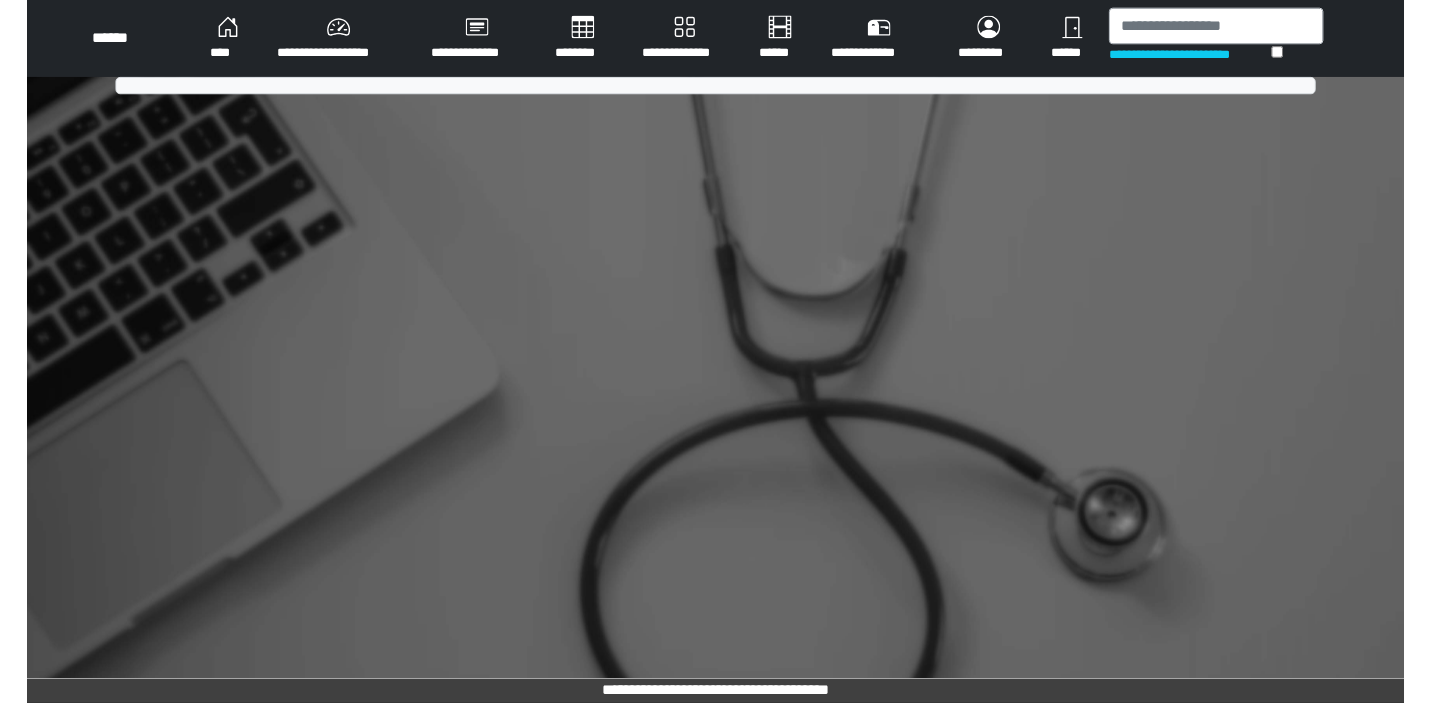 scroll, scrollTop: 0, scrollLeft: 0, axis: both 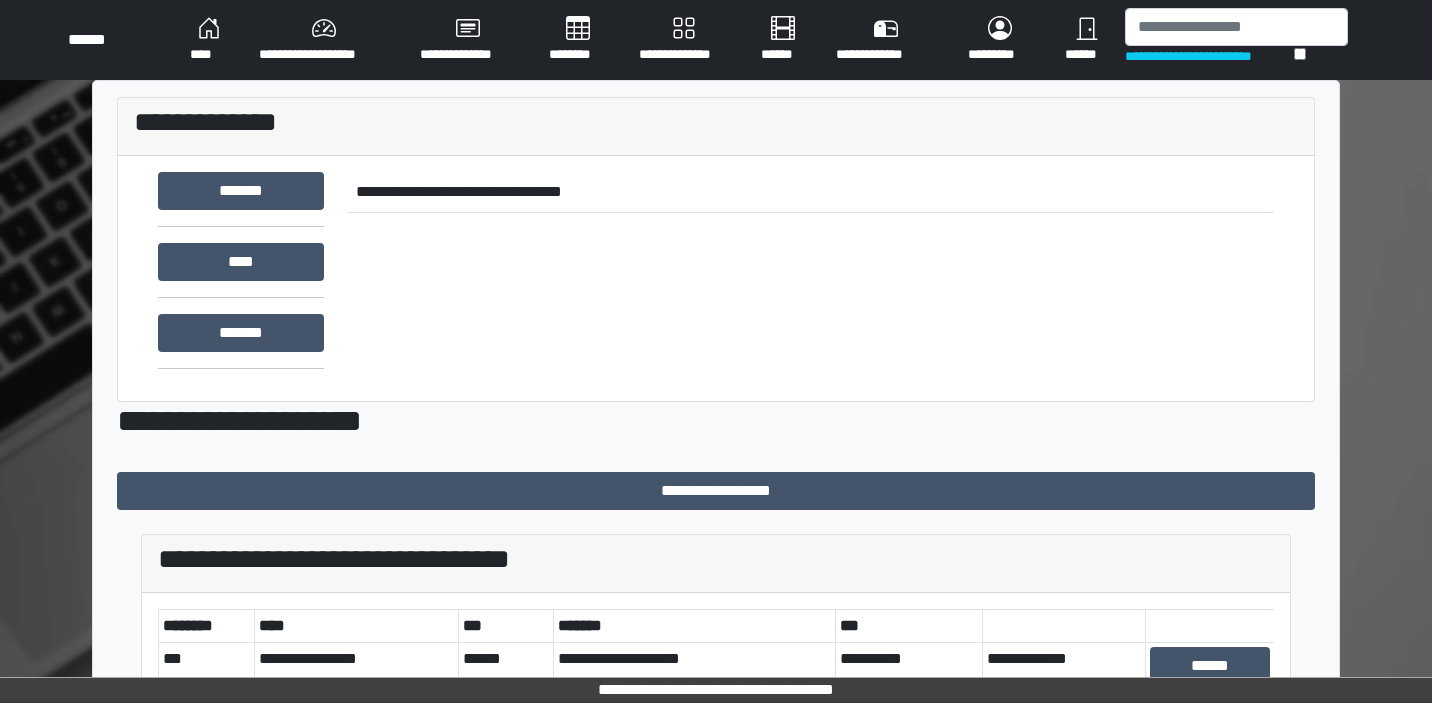 click on "**********" at bounding box center (716, 40) 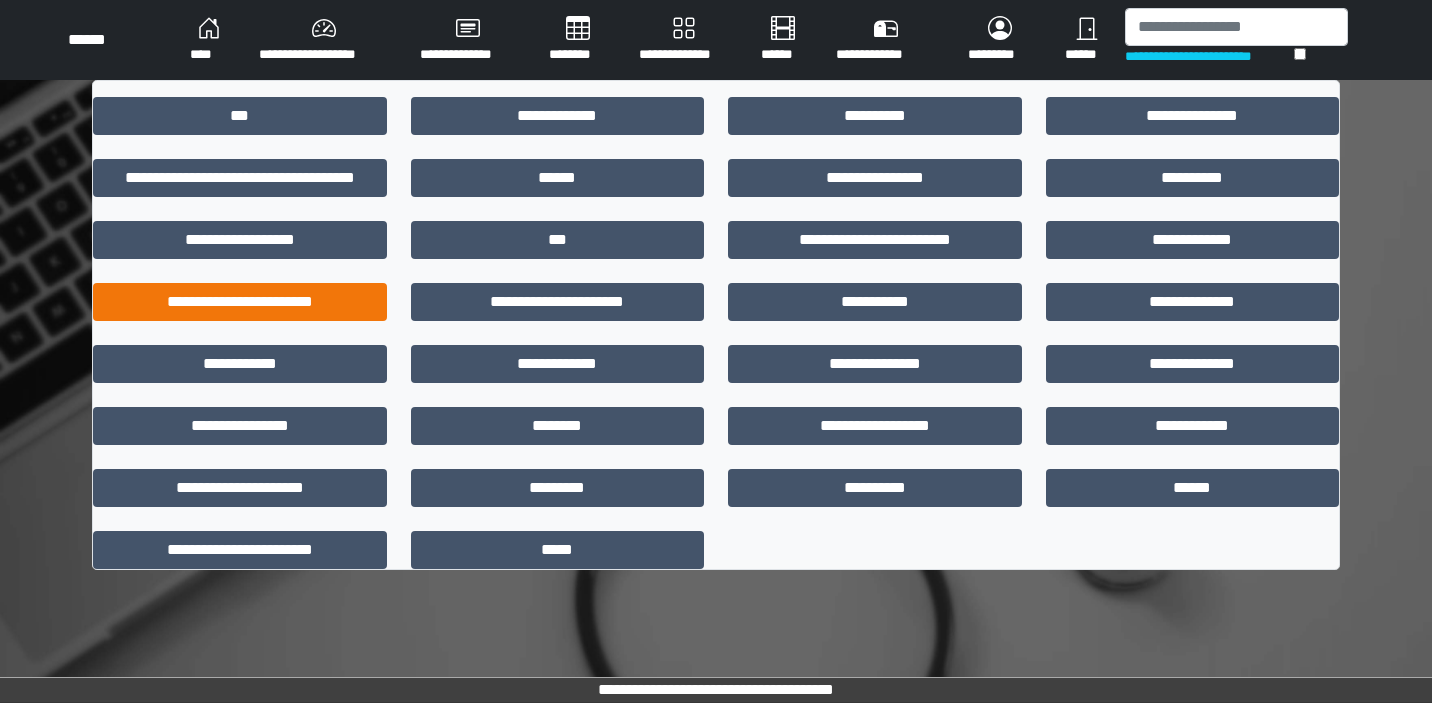 click on "**********" at bounding box center [240, 302] 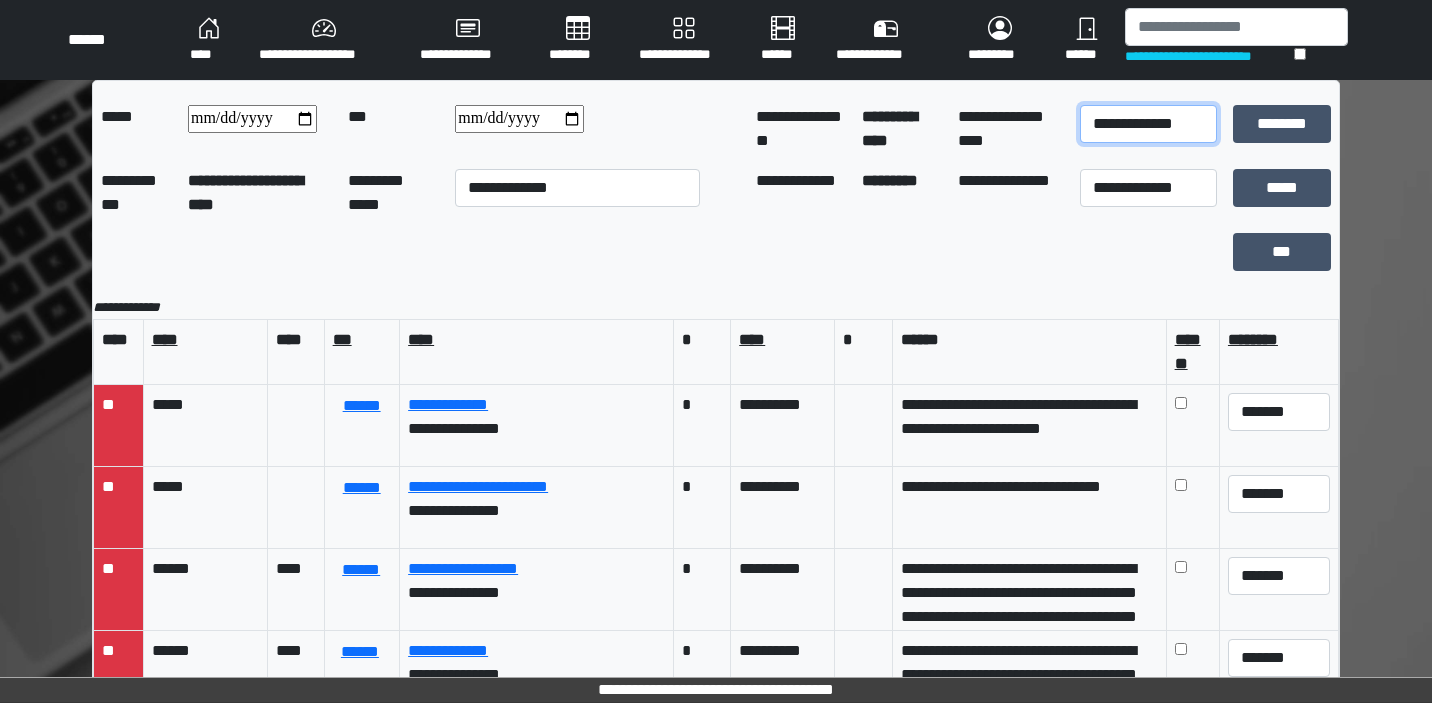 select on "*" 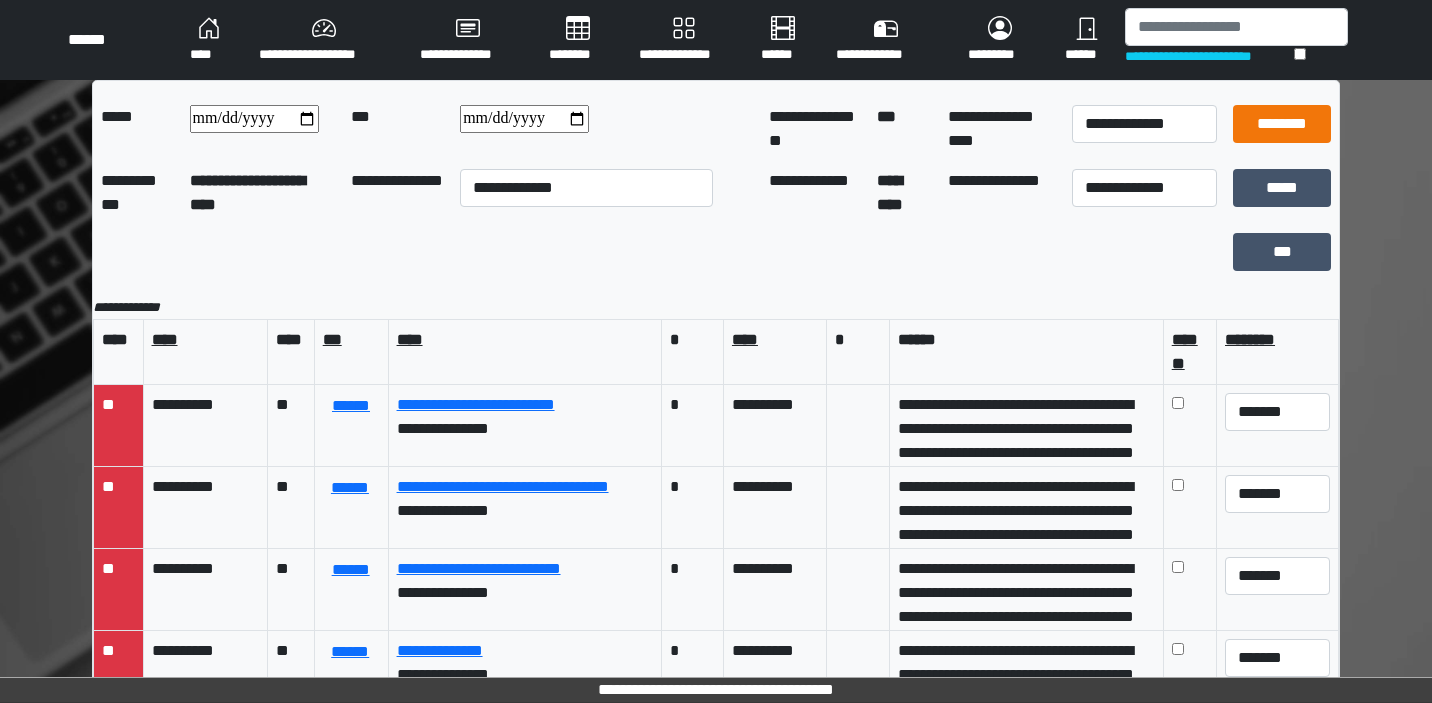 click on "********" at bounding box center (1282, 124) 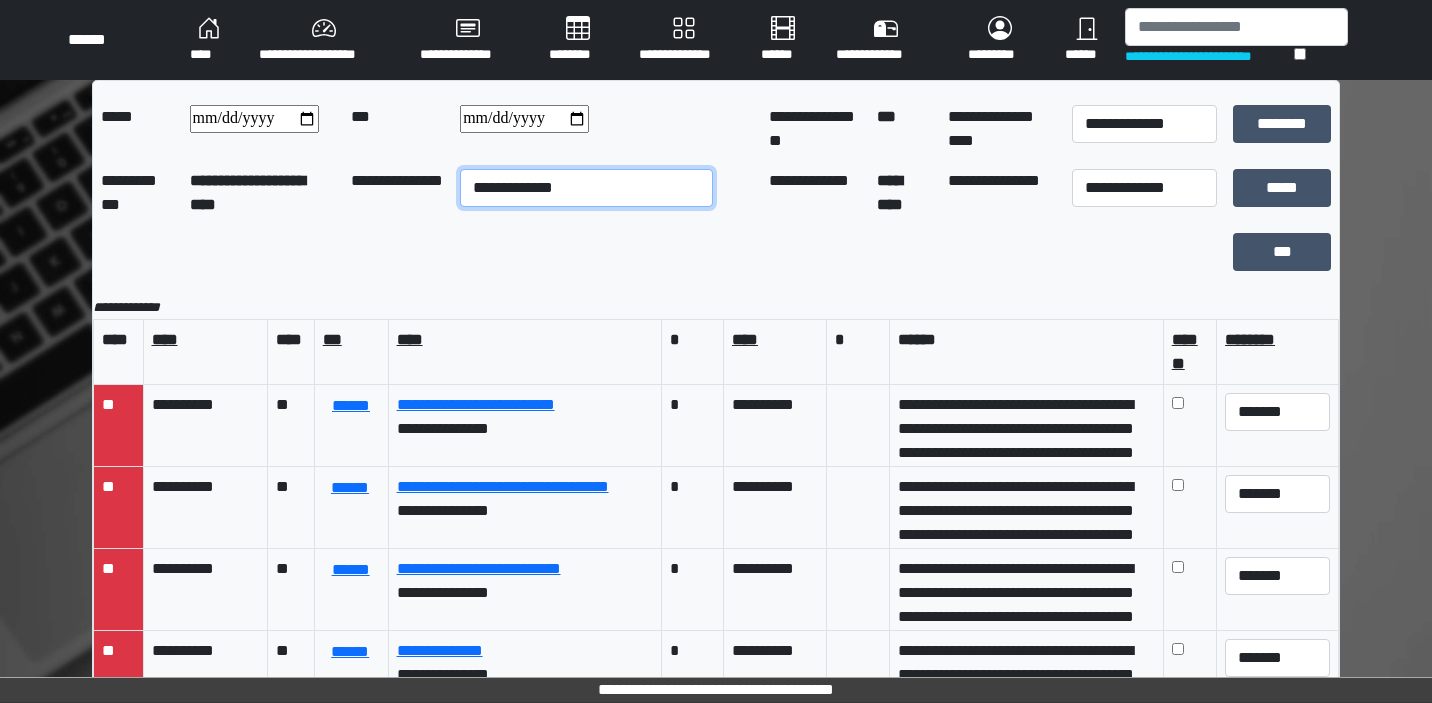 select on "**" 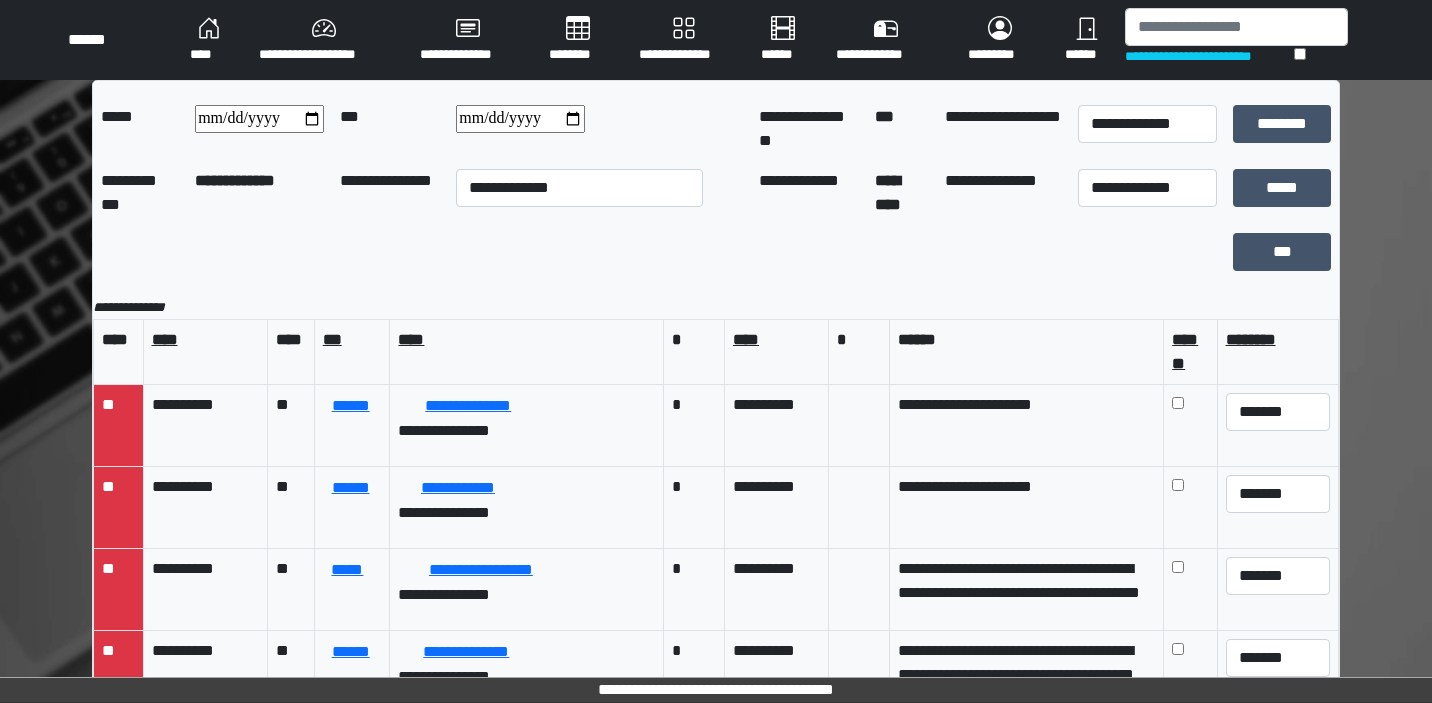 scroll, scrollTop: 0, scrollLeft: 0, axis: both 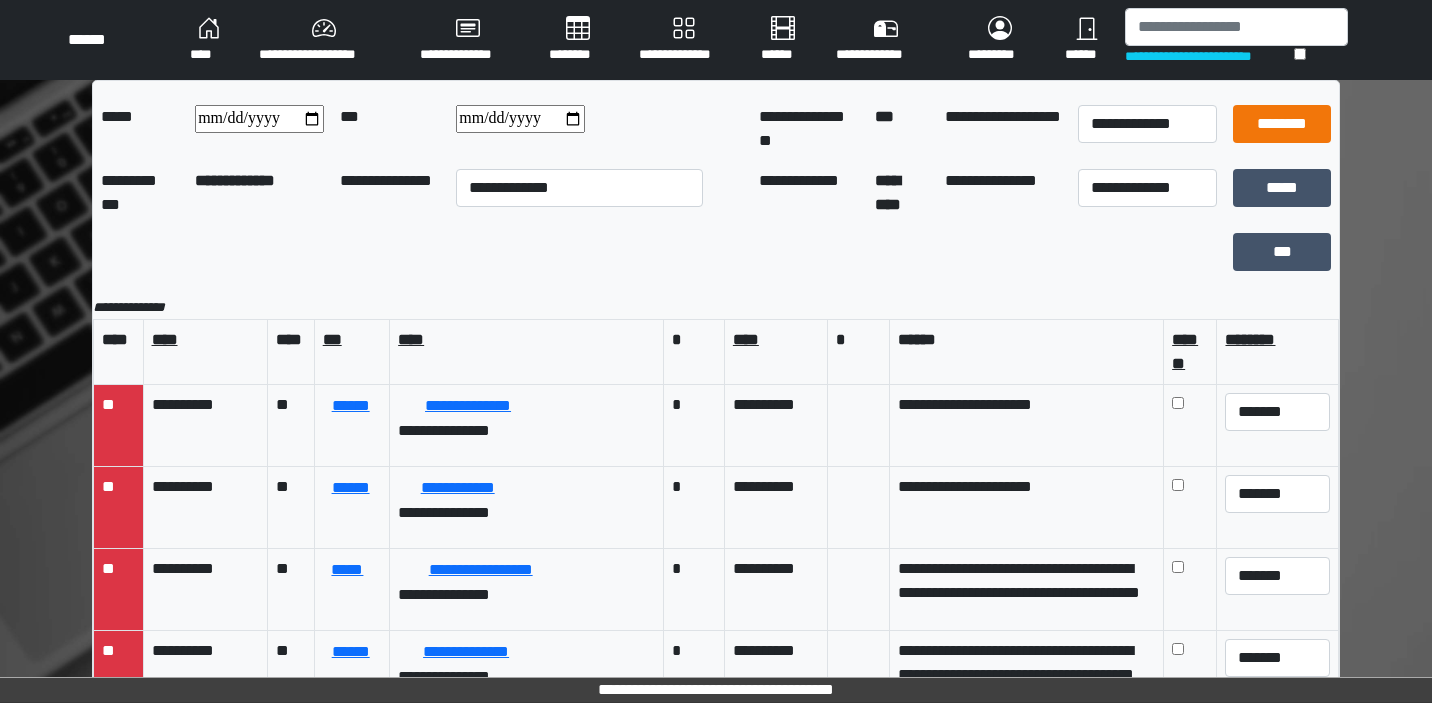 click on "********" at bounding box center [1282, 124] 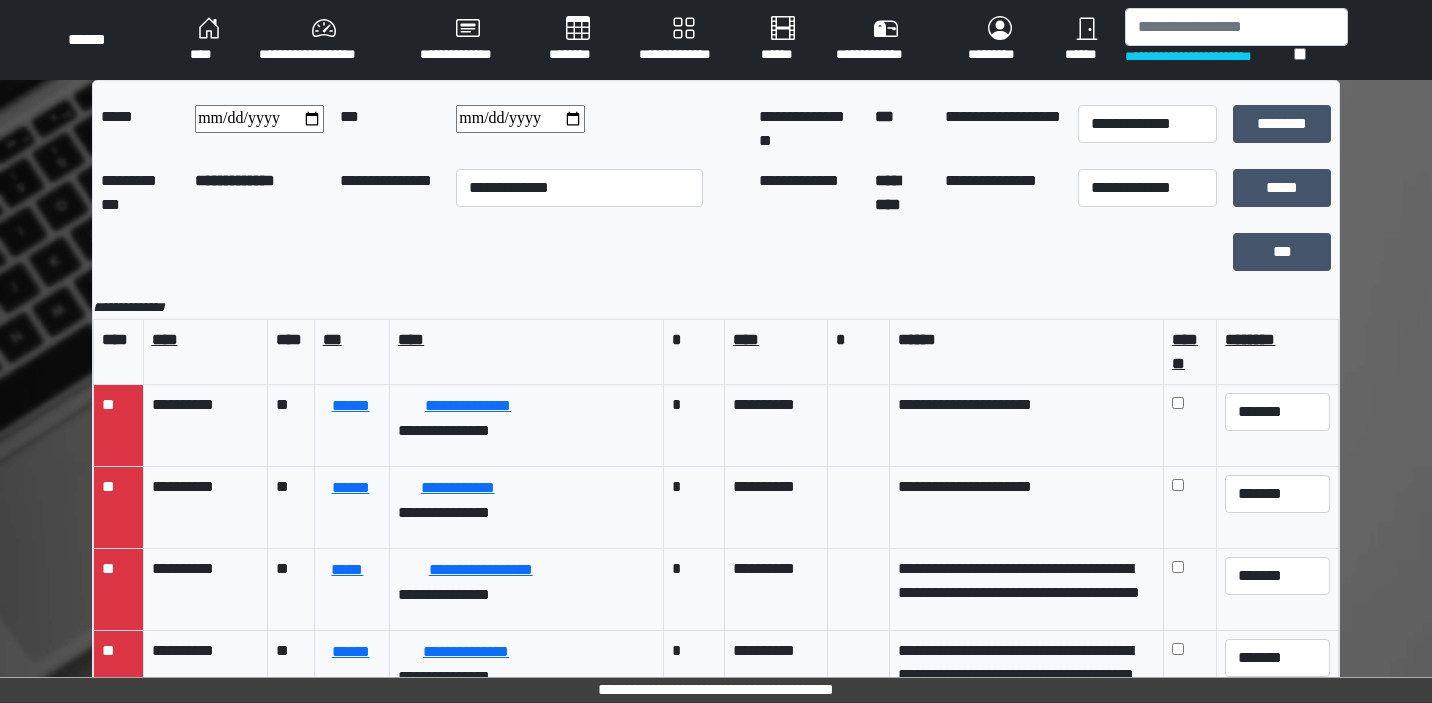 scroll, scrollTop: 0, scrollLeft: 0, axis: both 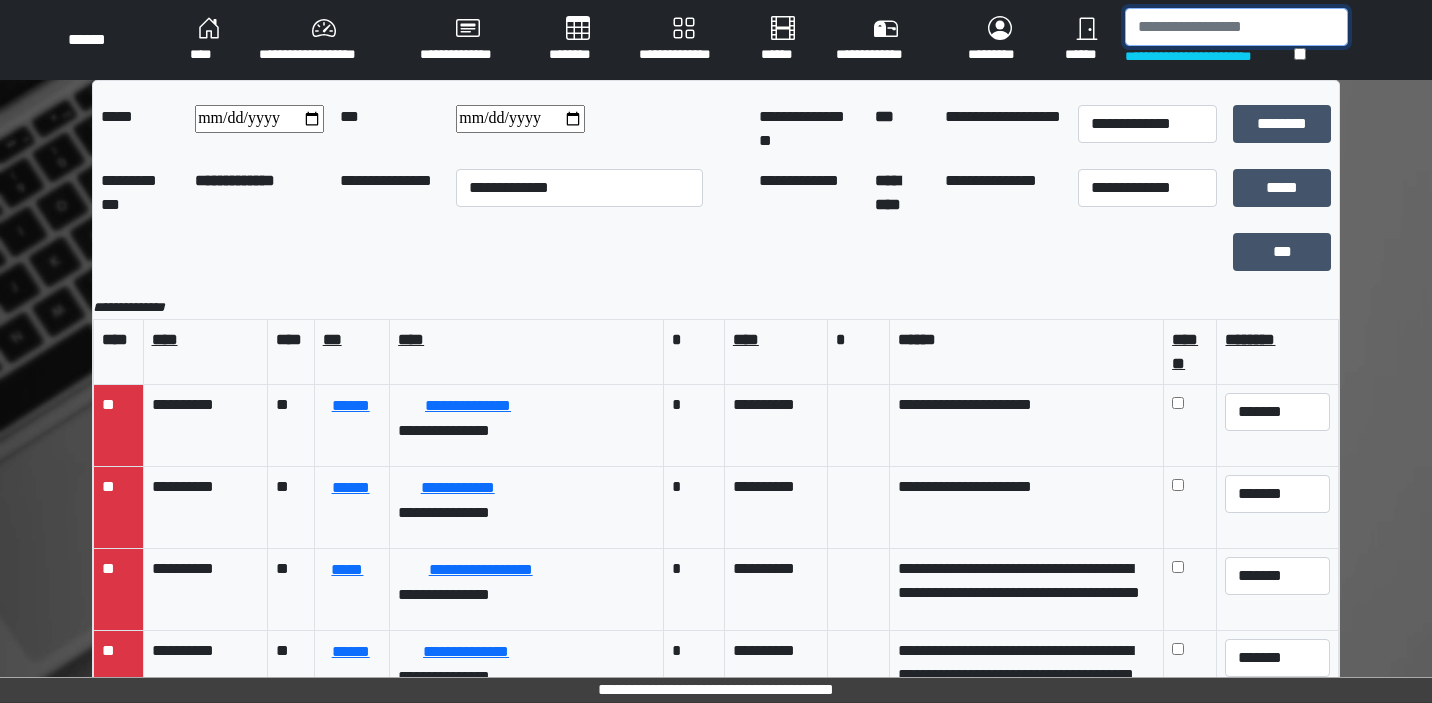 click at bounding box center [1236, 27] 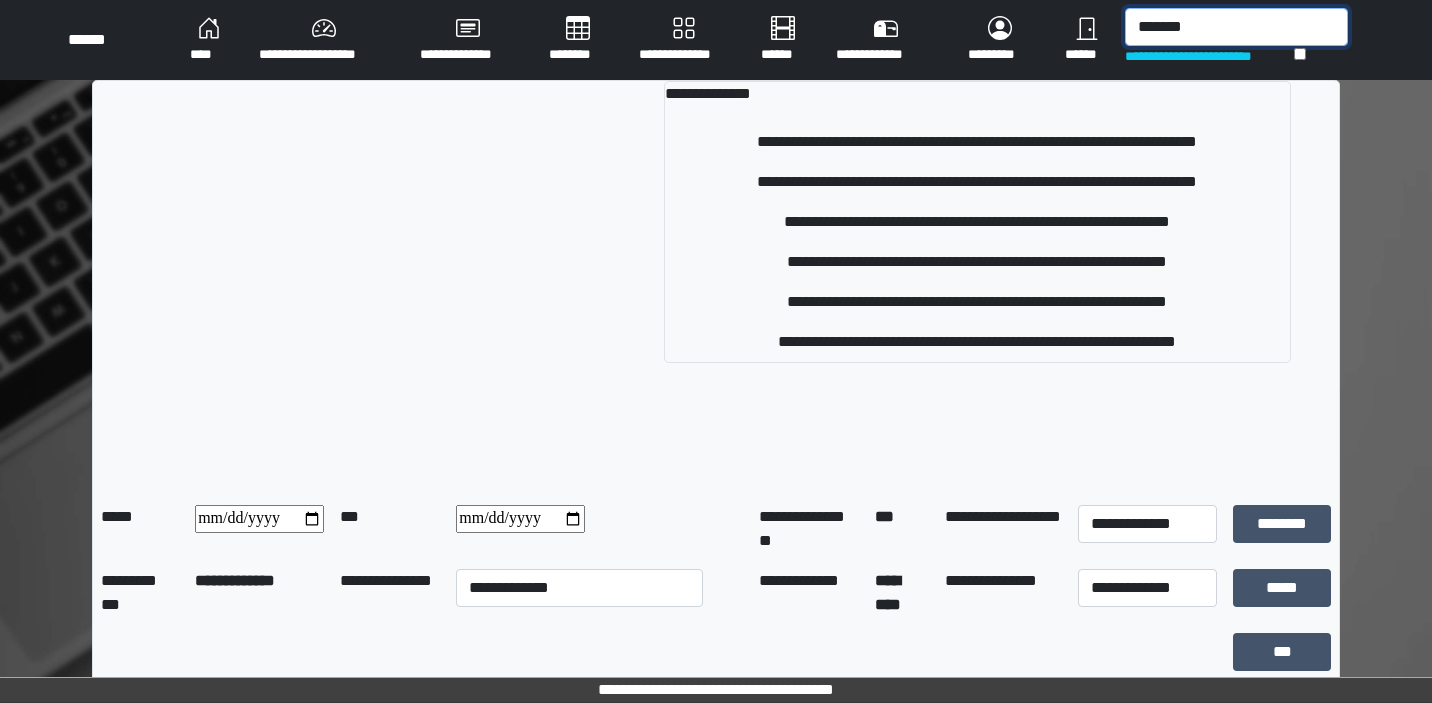 type on "*******" 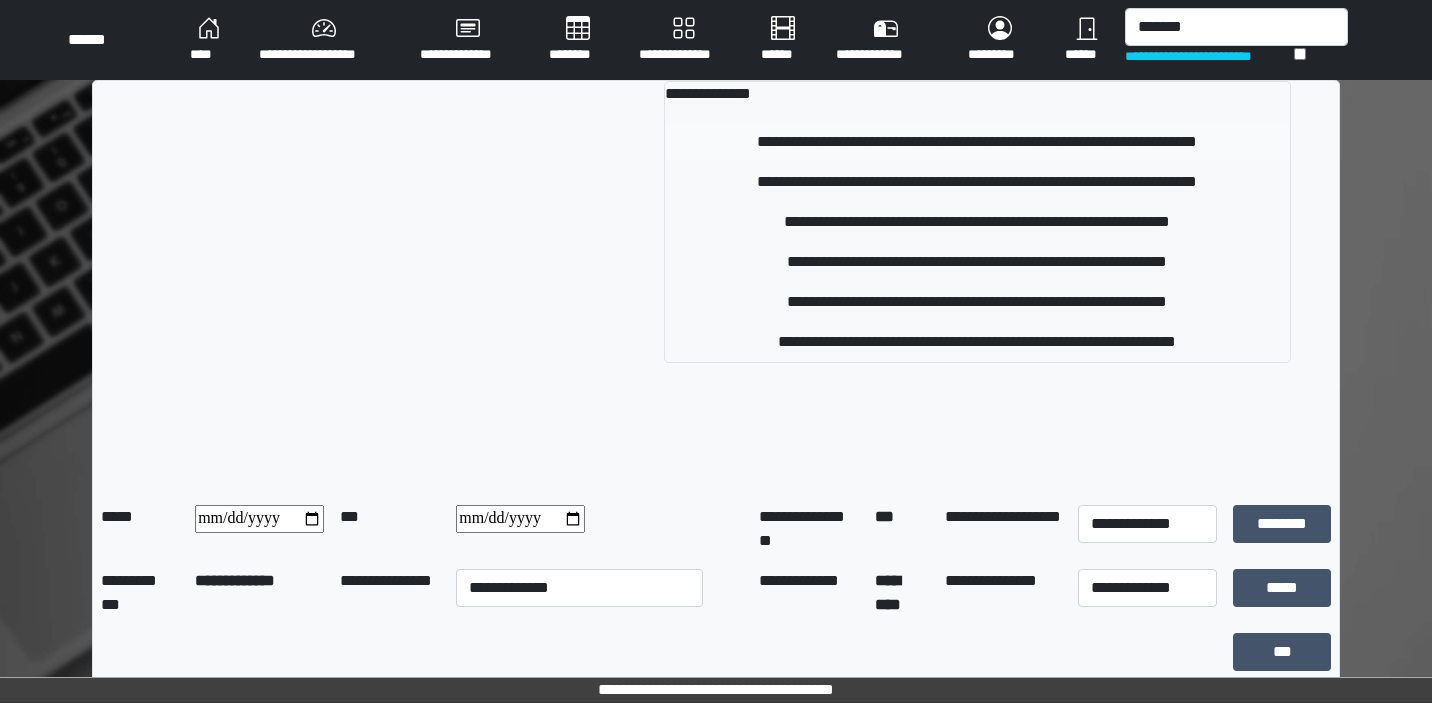 drag, startPoint x: 1142, startPoint y: 61, endPoint x: 1091, endPoint y: 143, distance: 96.56604 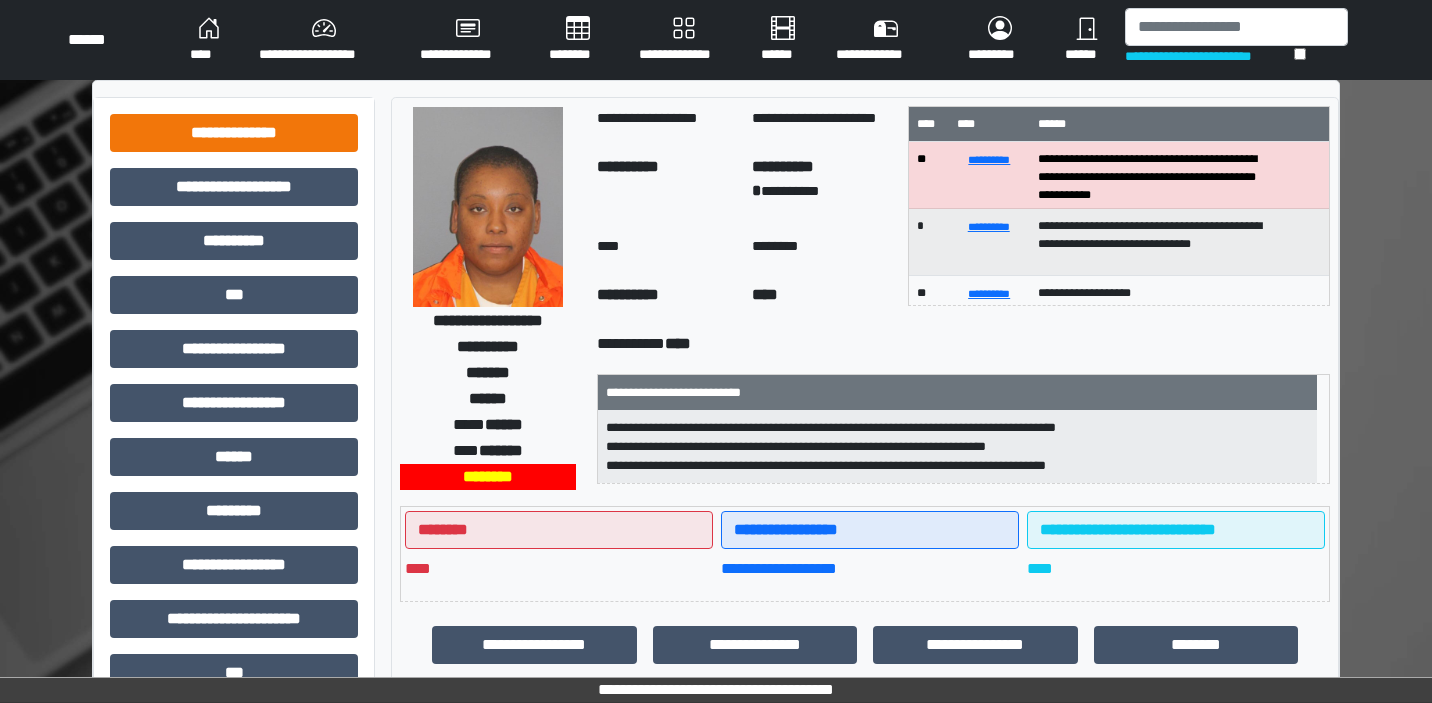 click on "**********" at bounding box center (234, 133) 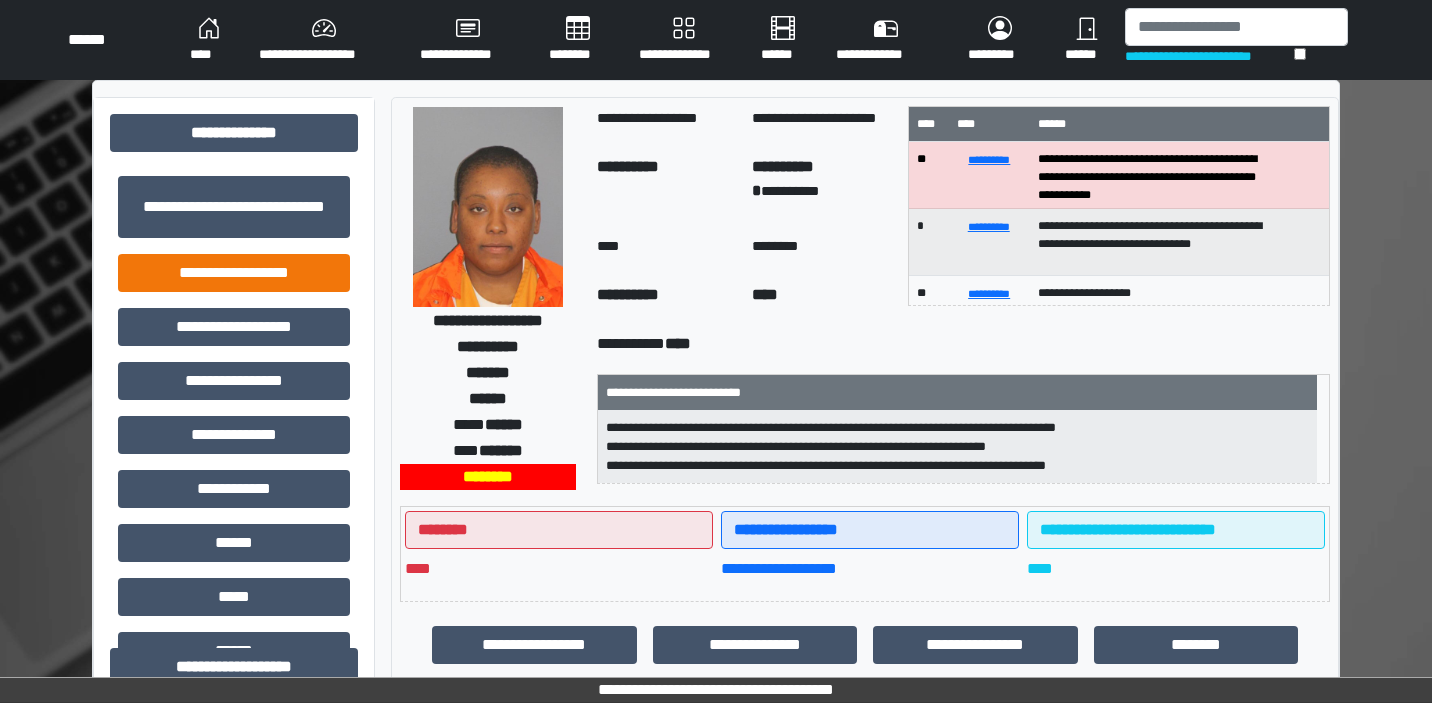 click on "**********" at bounding box center [234, 273] 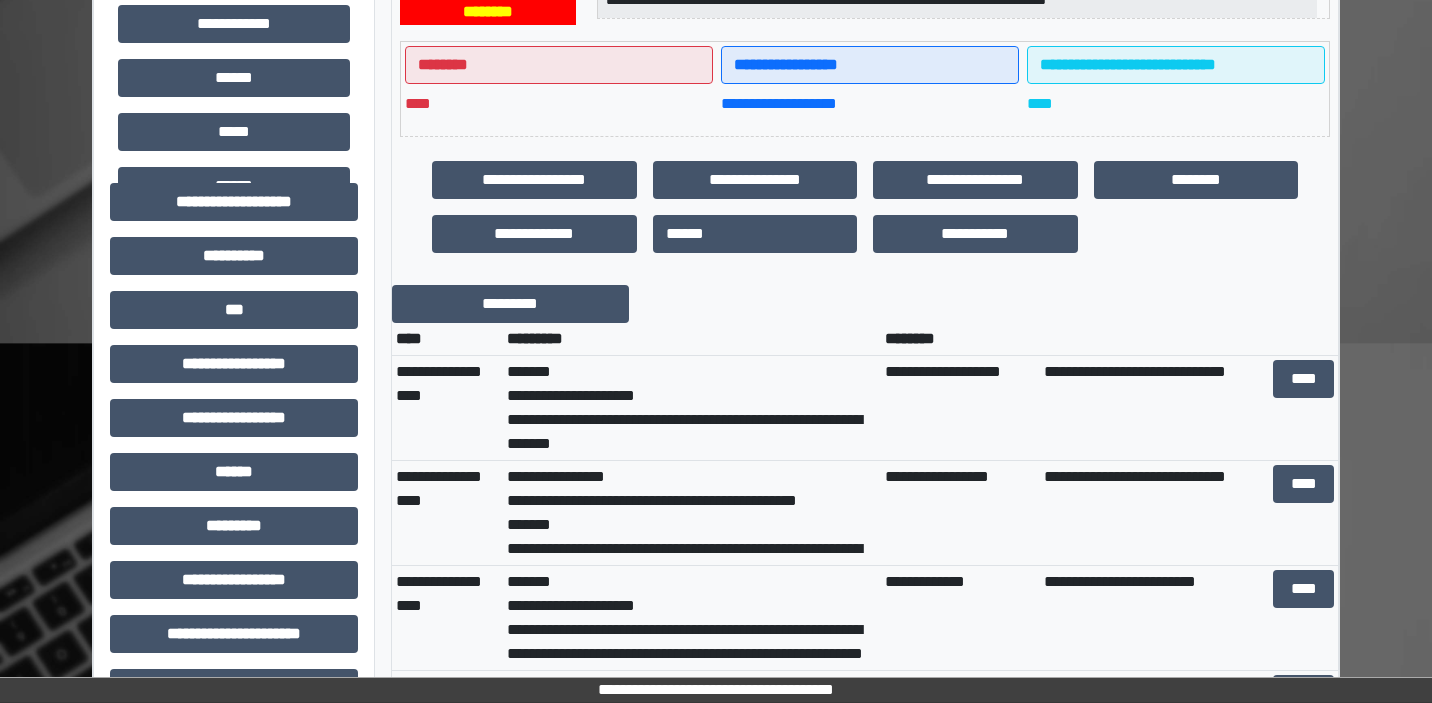 scroll, scrollTop: 478, scrollLeft: 0, axis: vertical 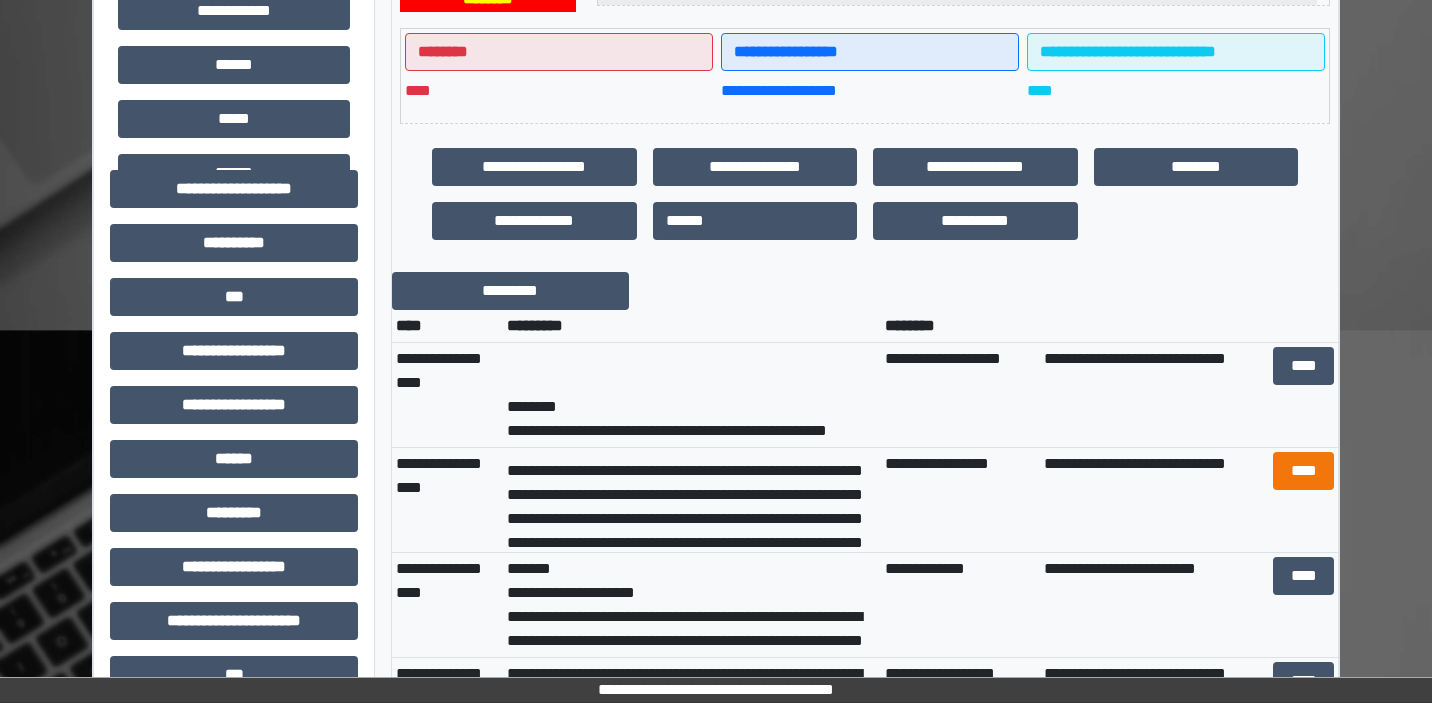 click on "****" at bounding box center [1303, 471] 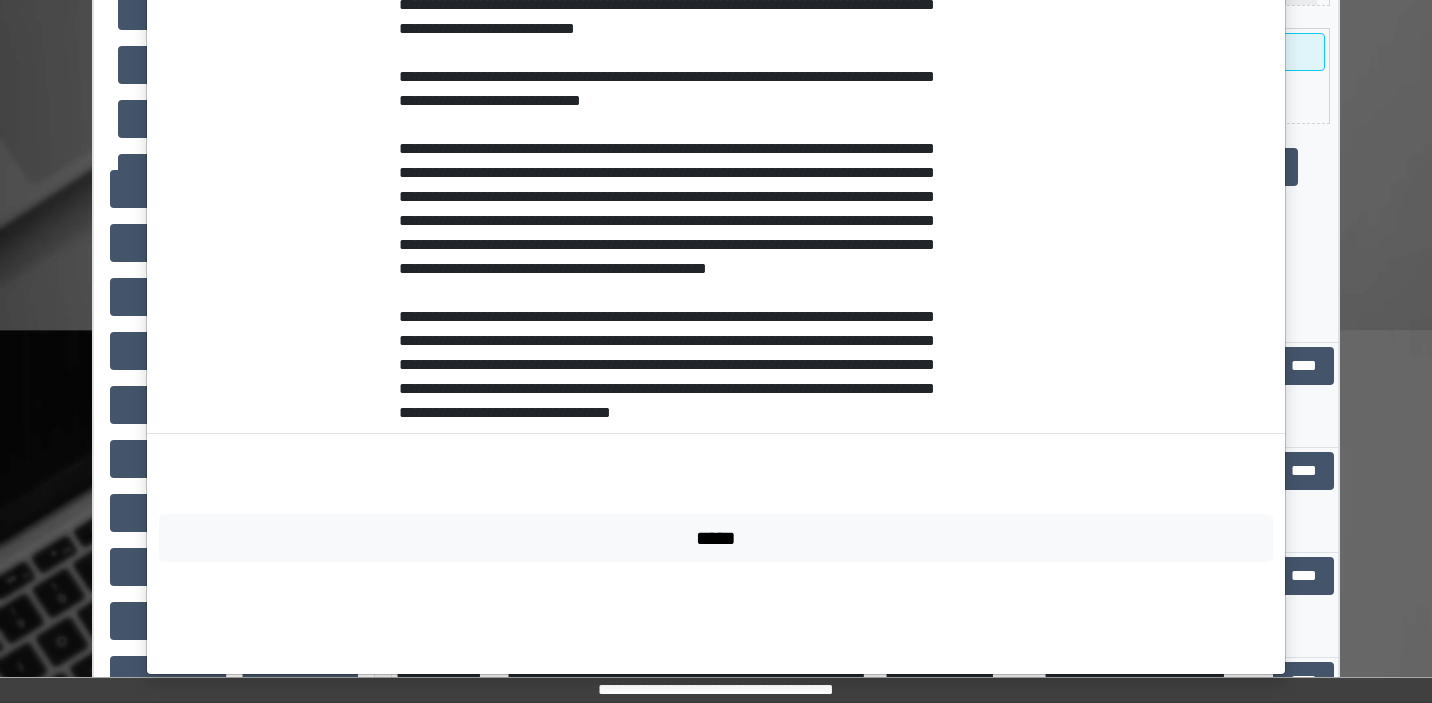 scroll, scrollTop: 780, scrollLeft: 0, axis: vertical 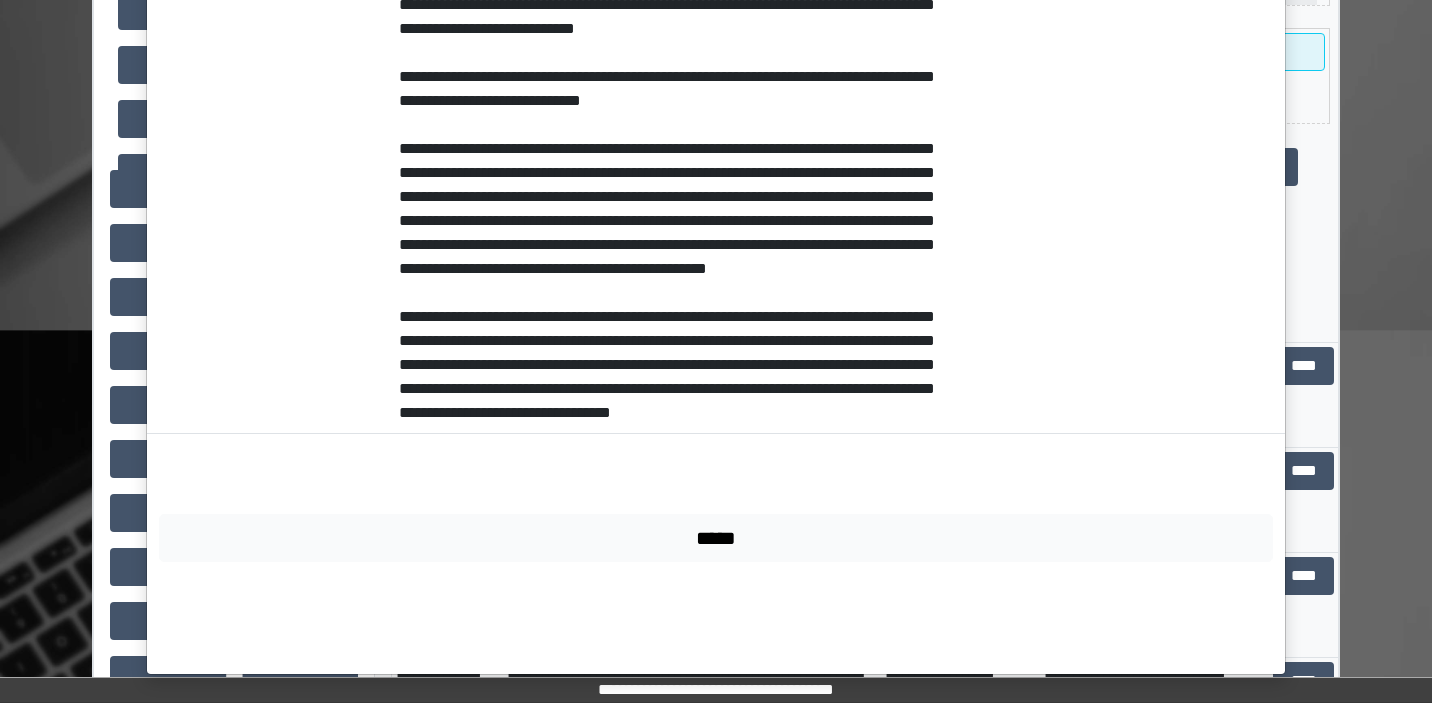 click on "*****" at bounding box center (716, 538) 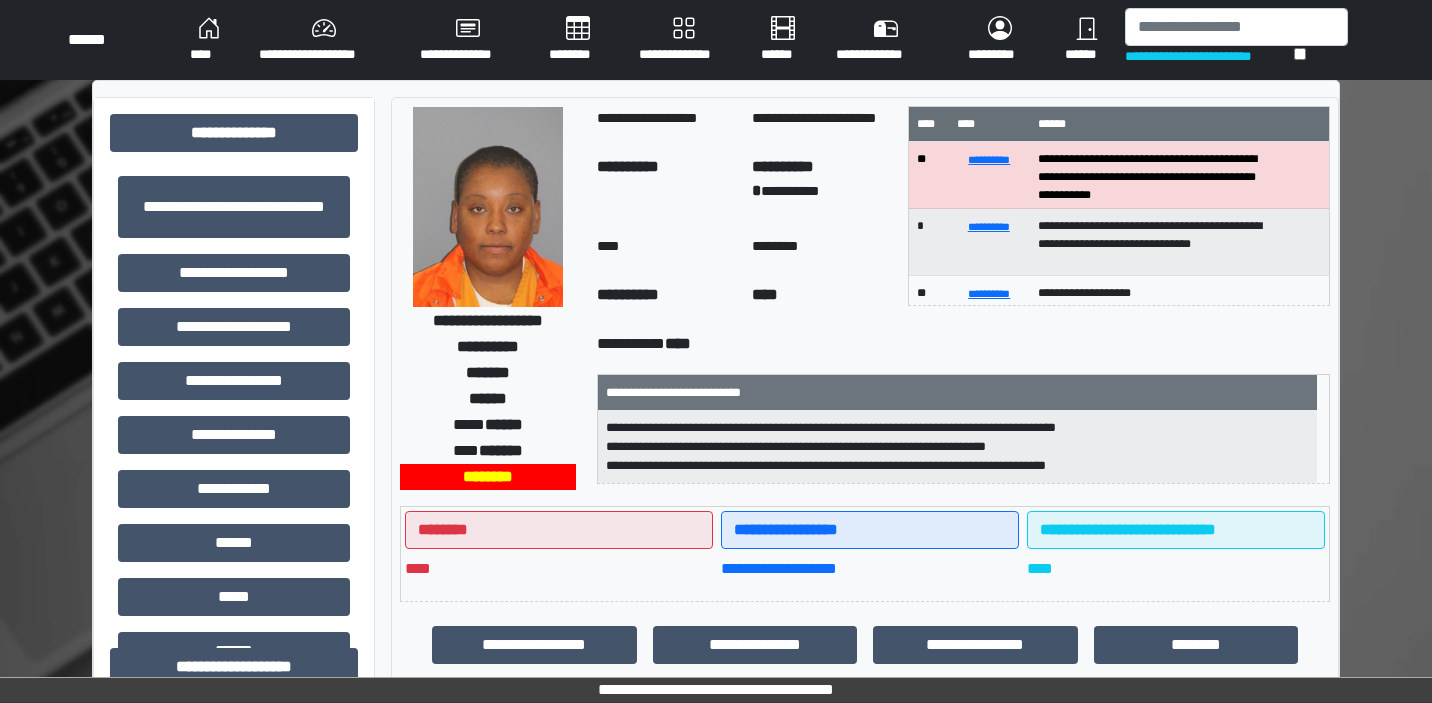 scroll, scrollTop: 0, scrollLeft: 0, axis: both 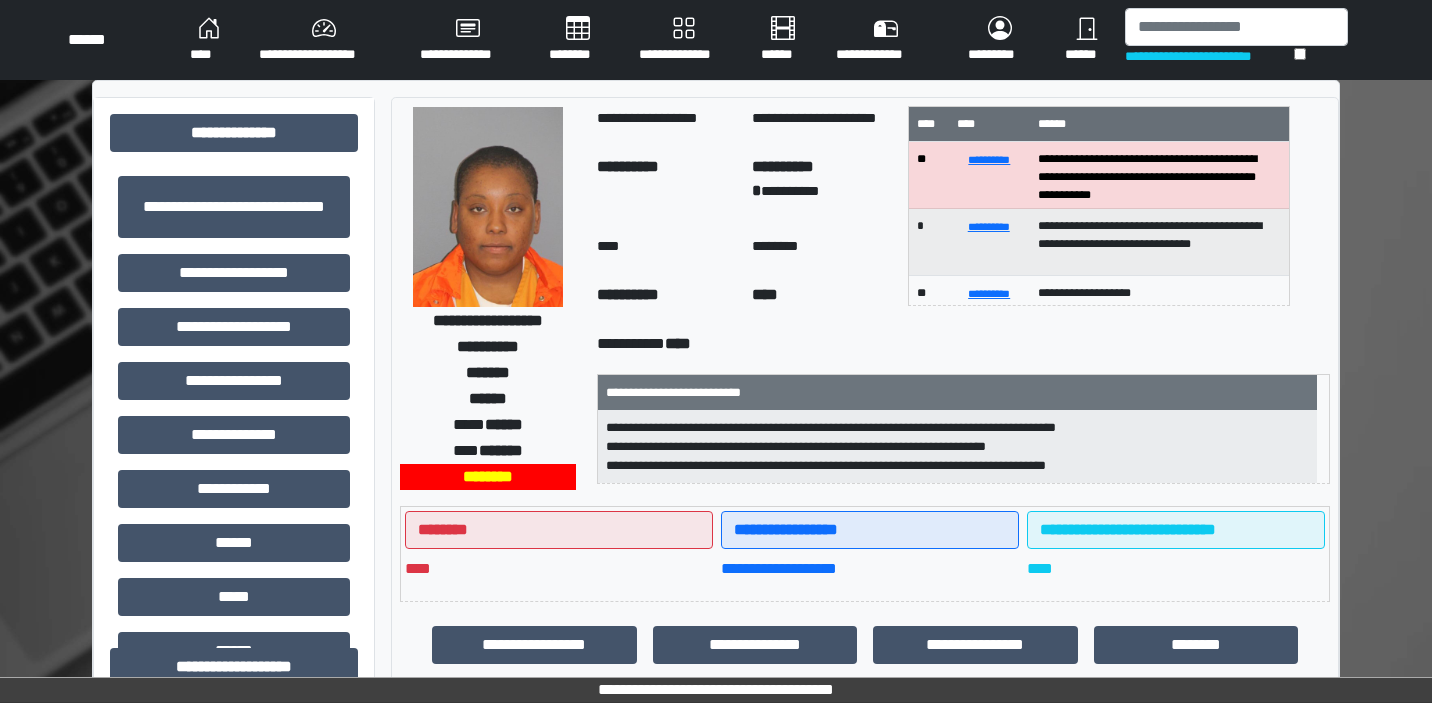 click on "****" at bounding box center [208, 40] 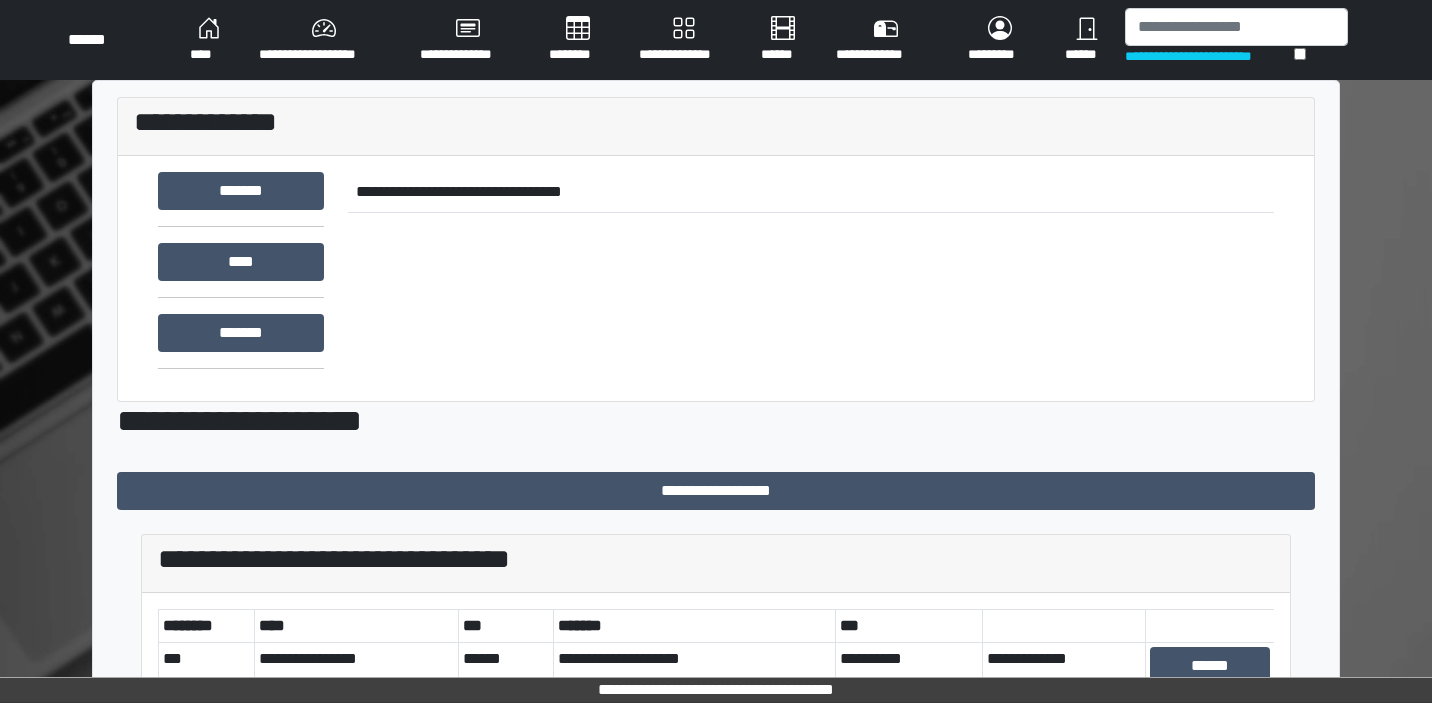 click on "********" at bounding box center [578, 40] 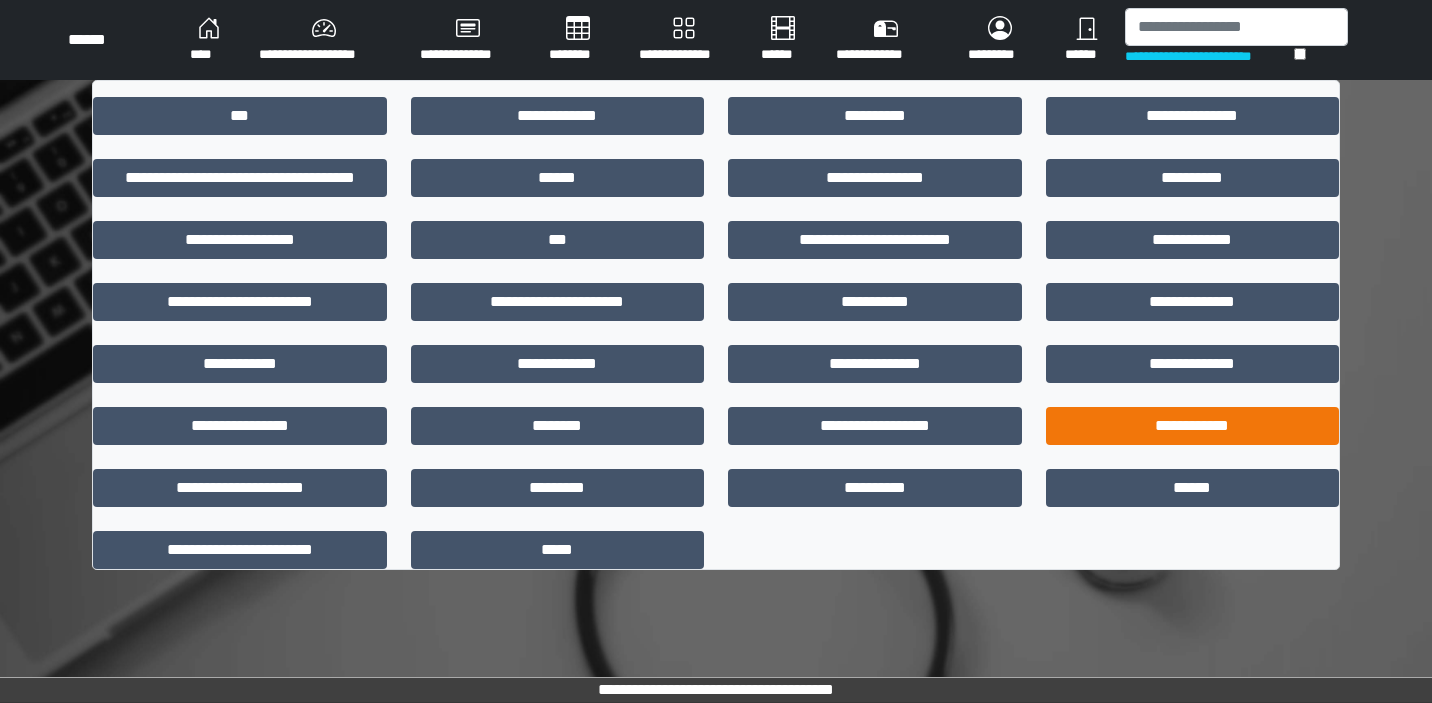 click on "**********" at bounding box center [1193, 426] 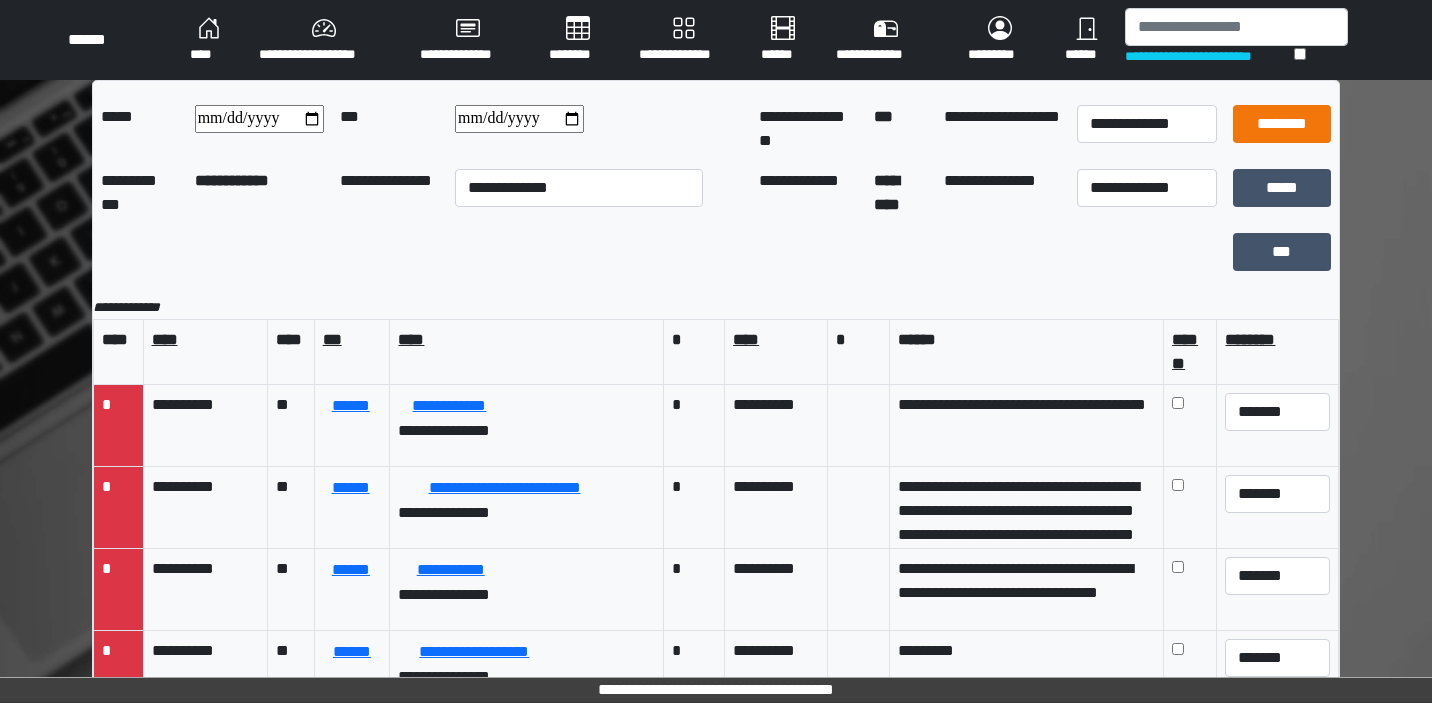 click on "********" at bounding box center [1282, 124] 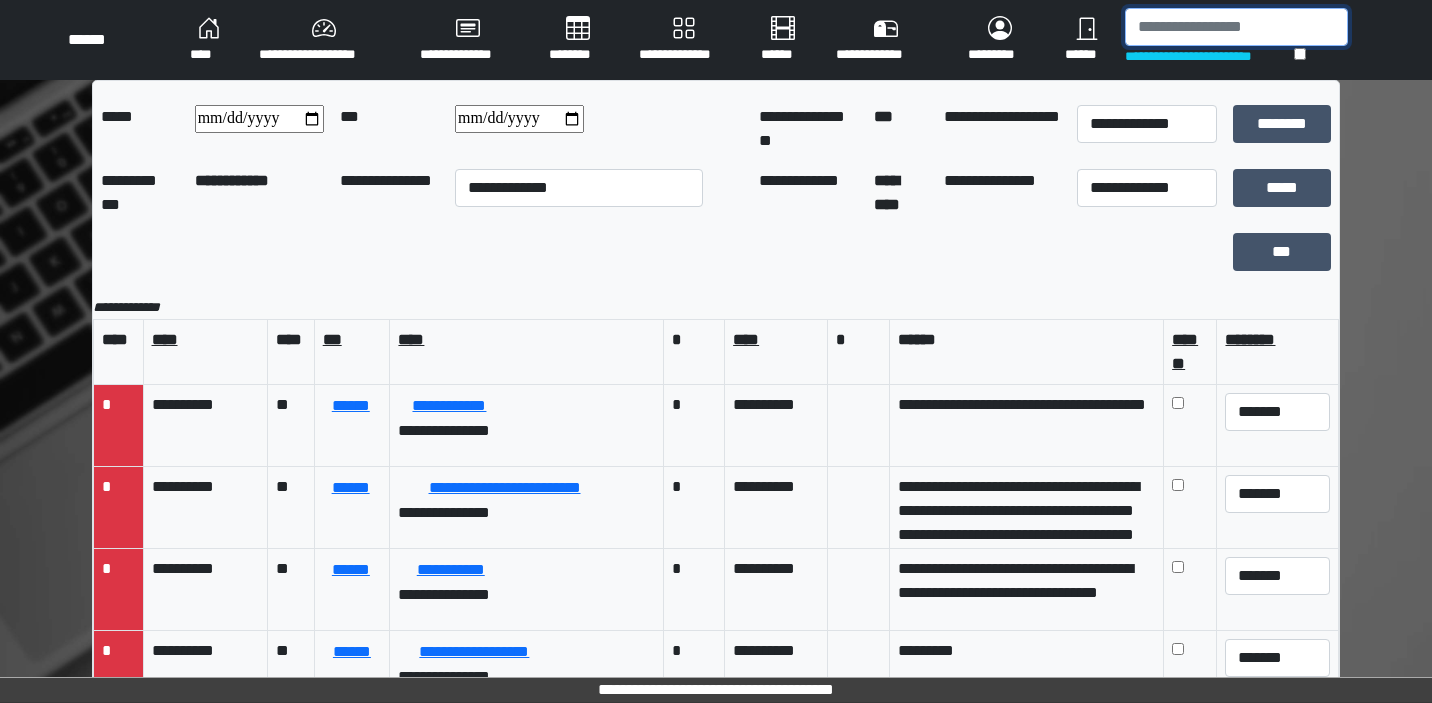 click at bounding box center (1236, 27) 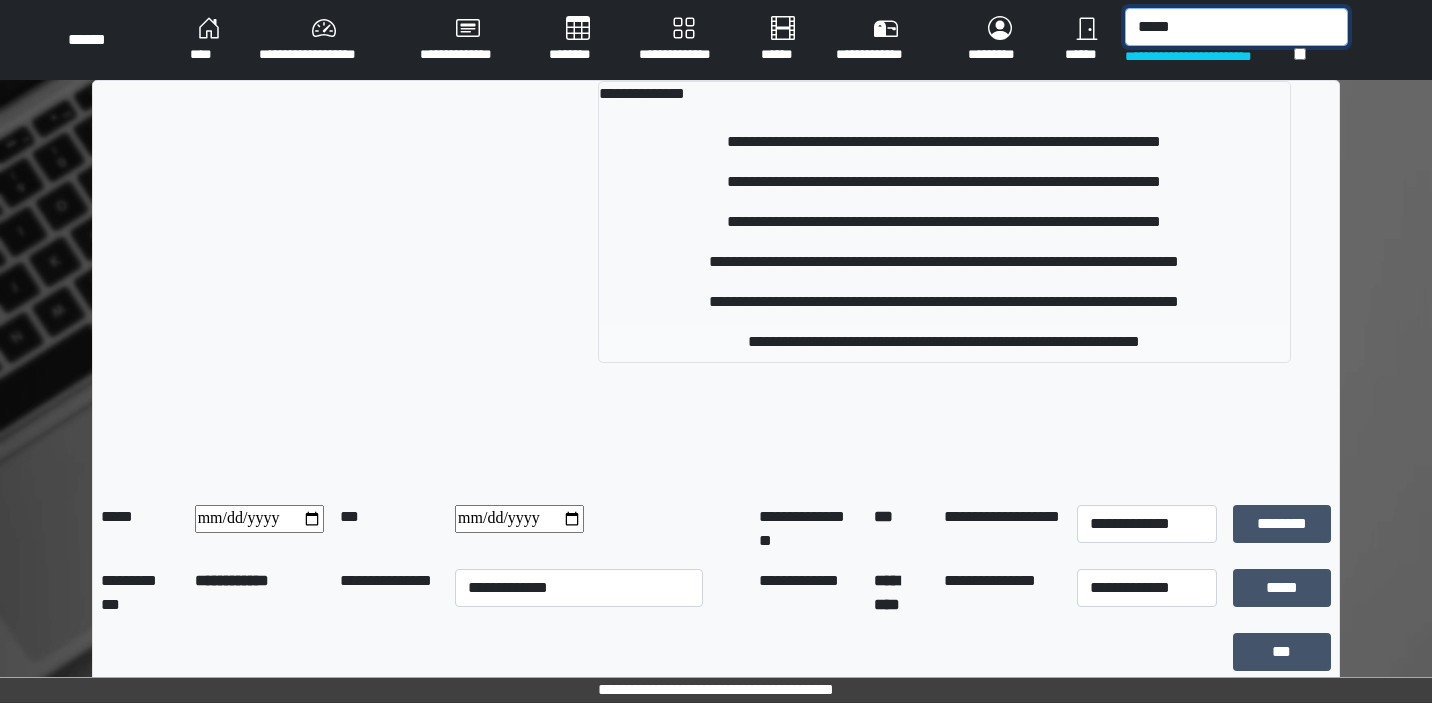type on "*****" 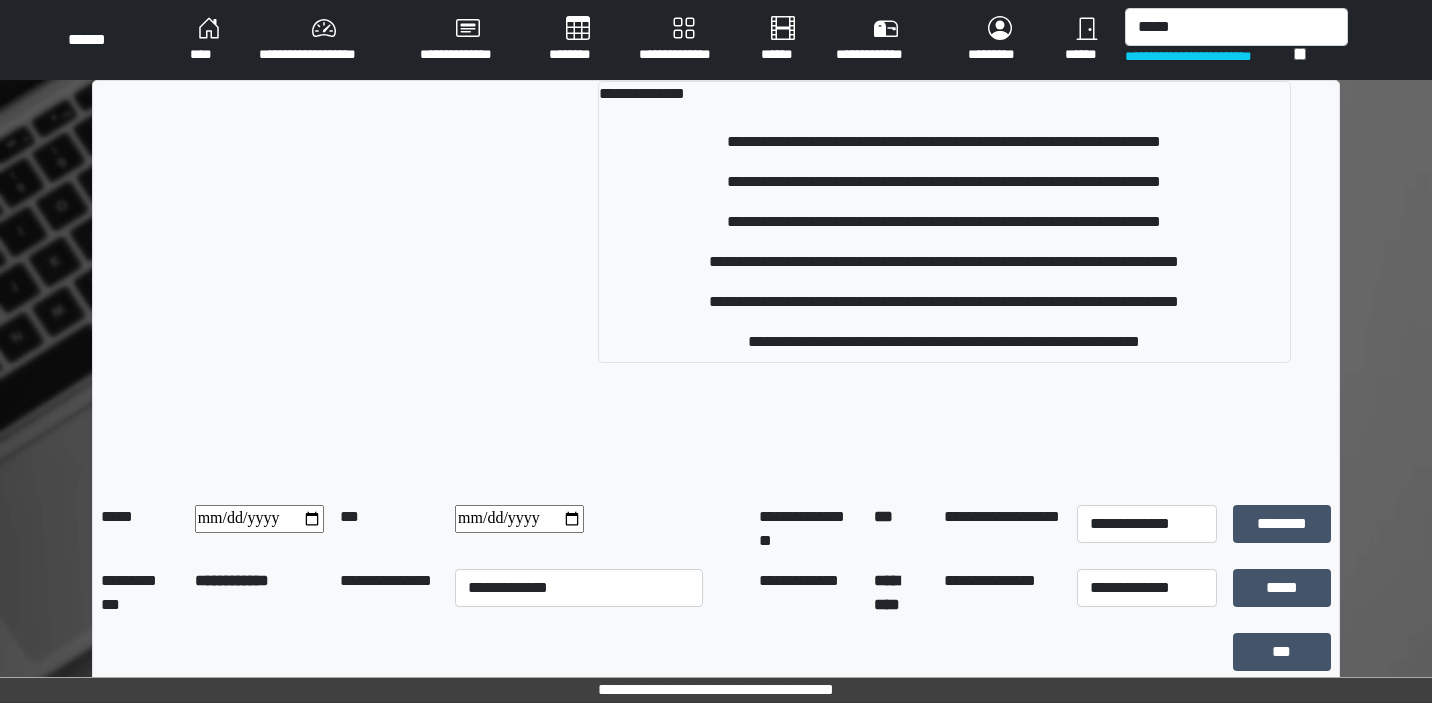 click on "**********" at bounding box center (944, 342) 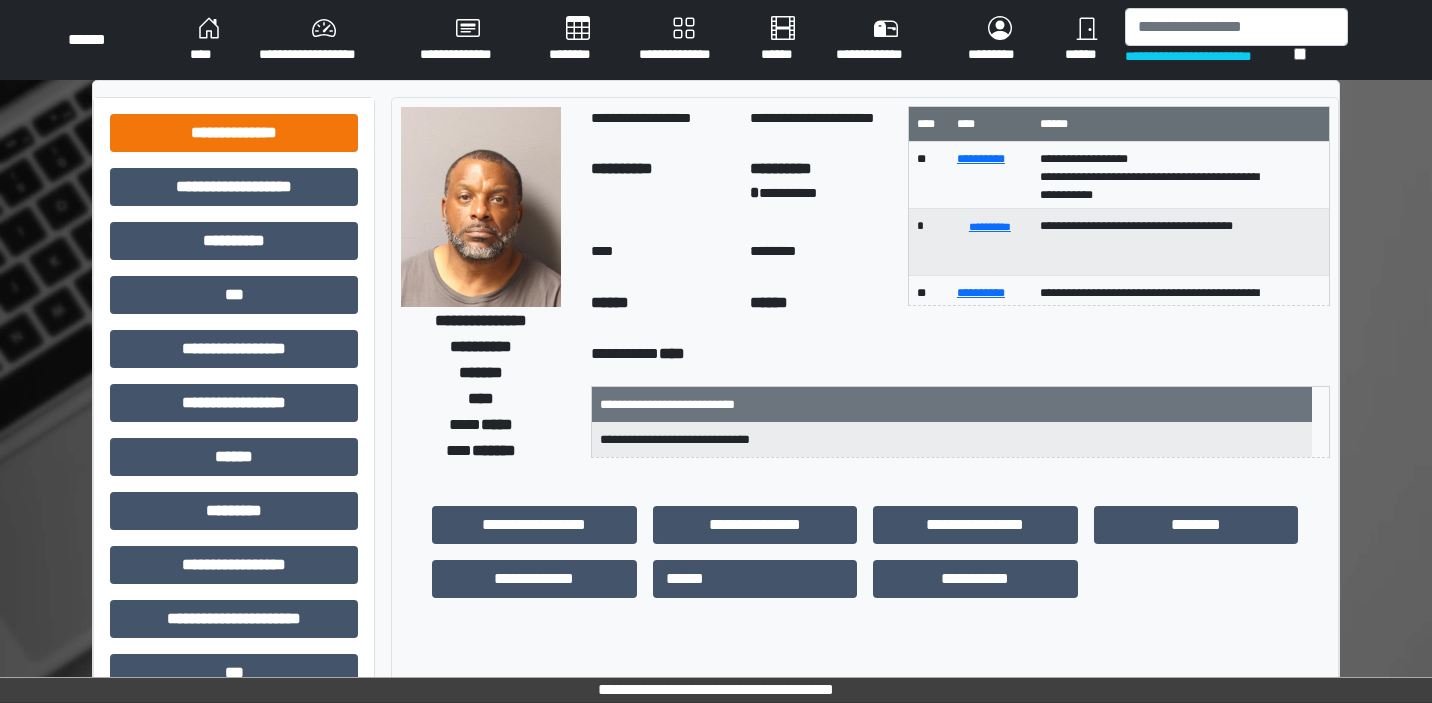 click on "**********" at bounding box center [234, 133] 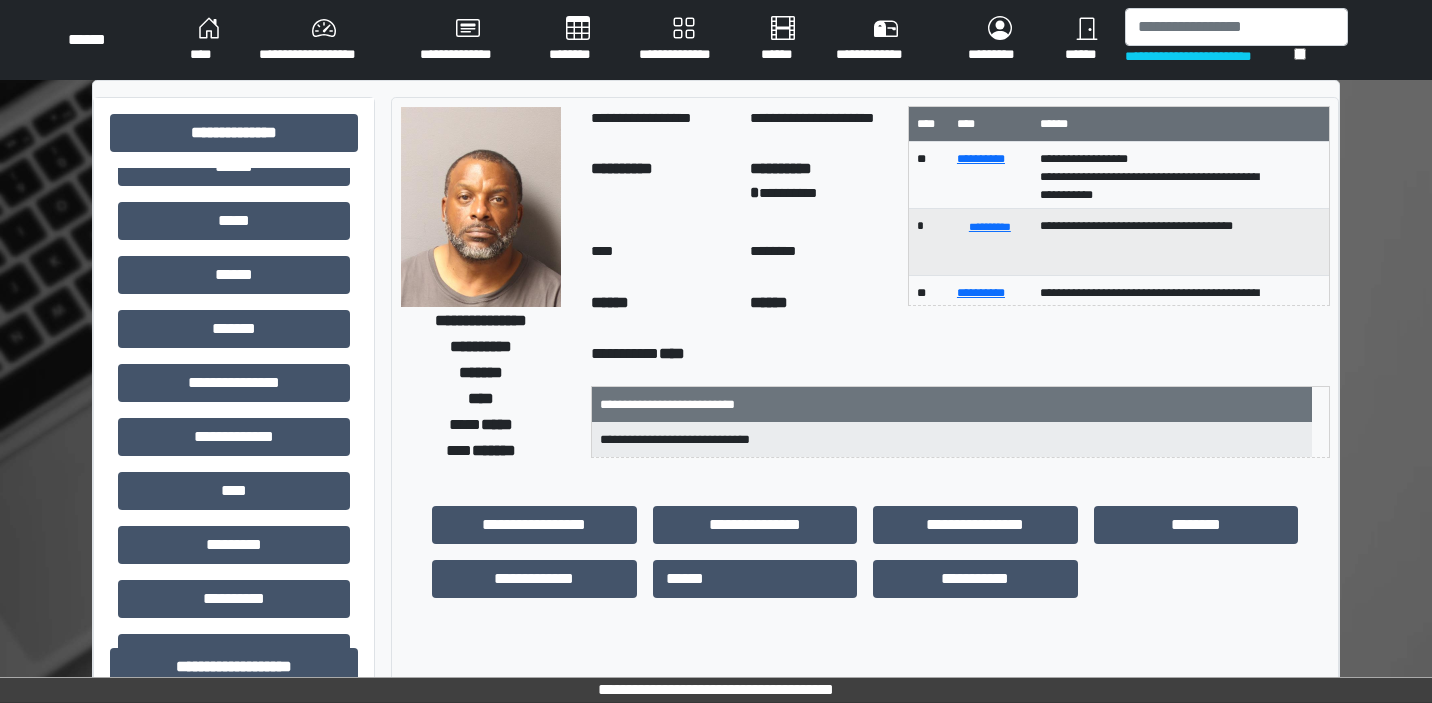 scroll, scrollTop: 381, scrollLeft: 0, axis: vertical 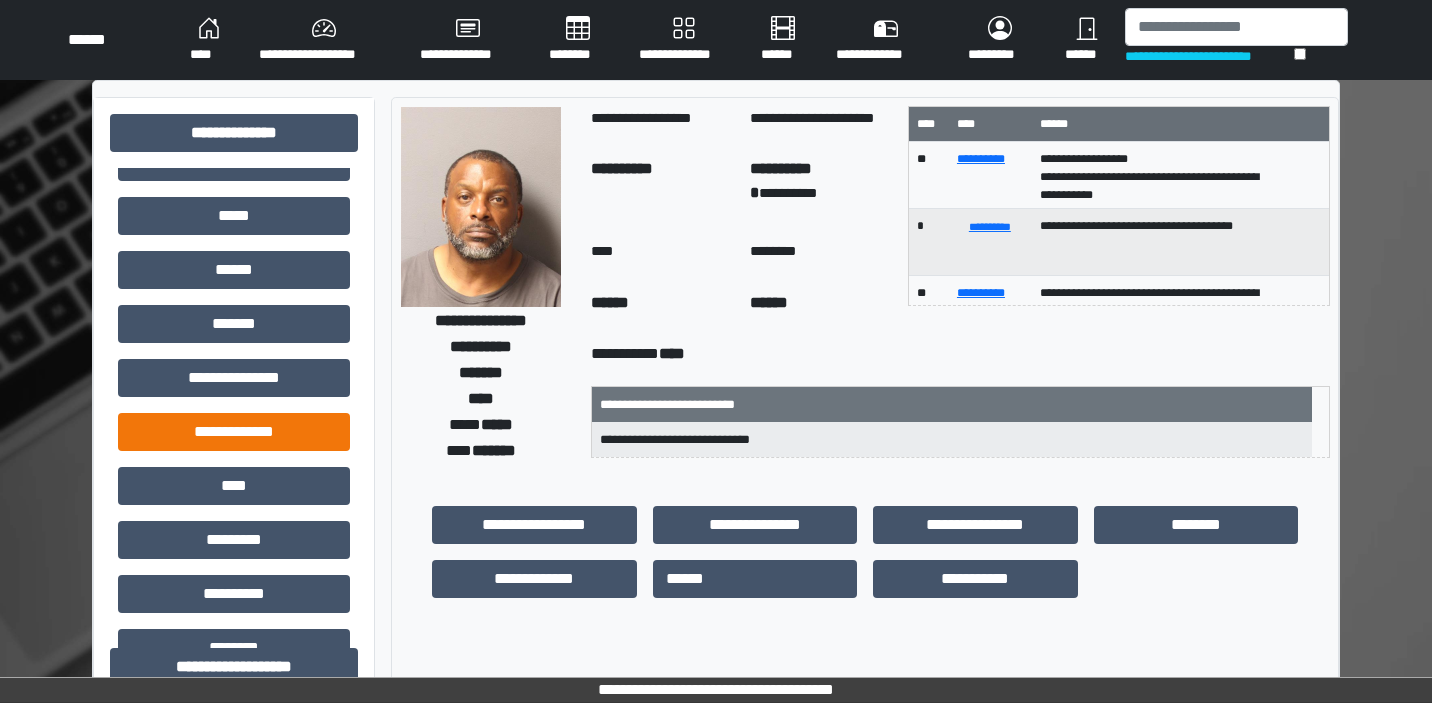 click on "**********" at bounding box center (234, 432) 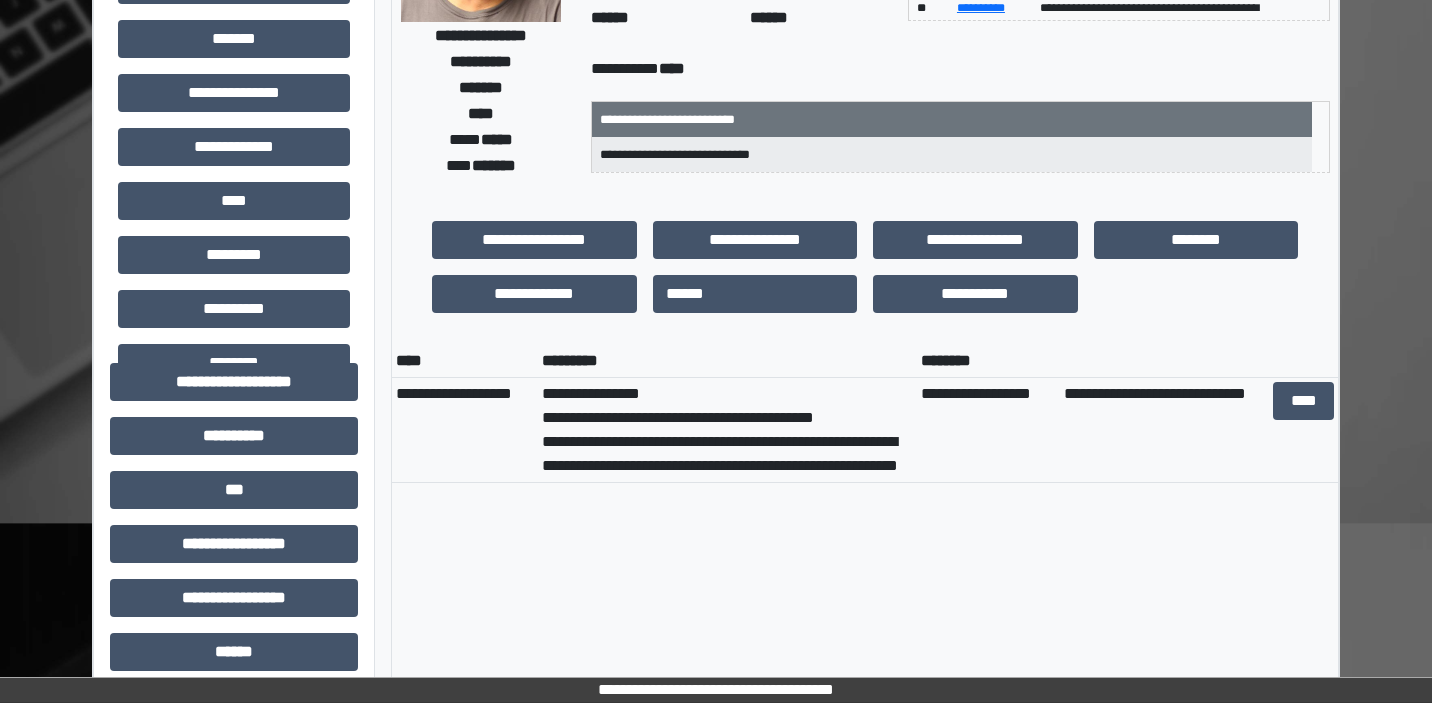 scroll, scrollTop: 320, scrollLeft: 0, axis: vertical 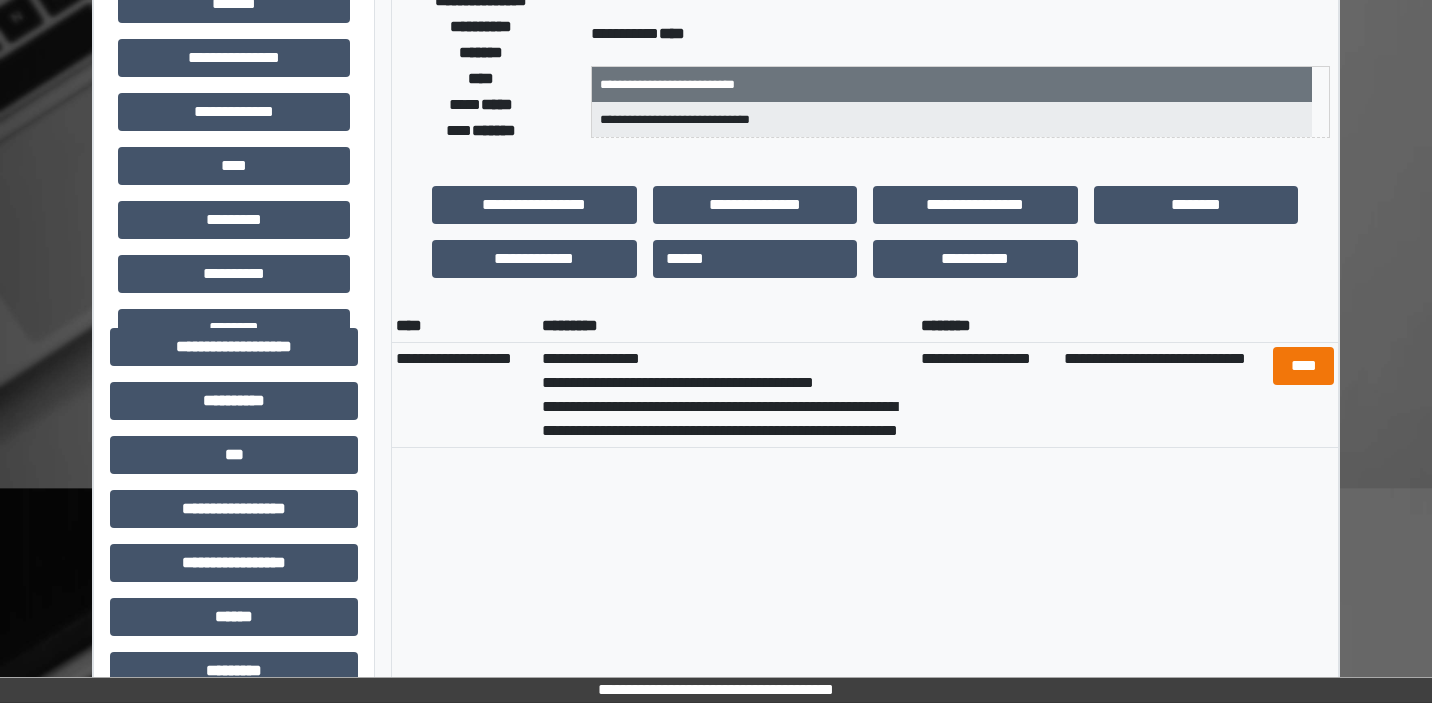click on "****" at bounding box center [1303, 366] 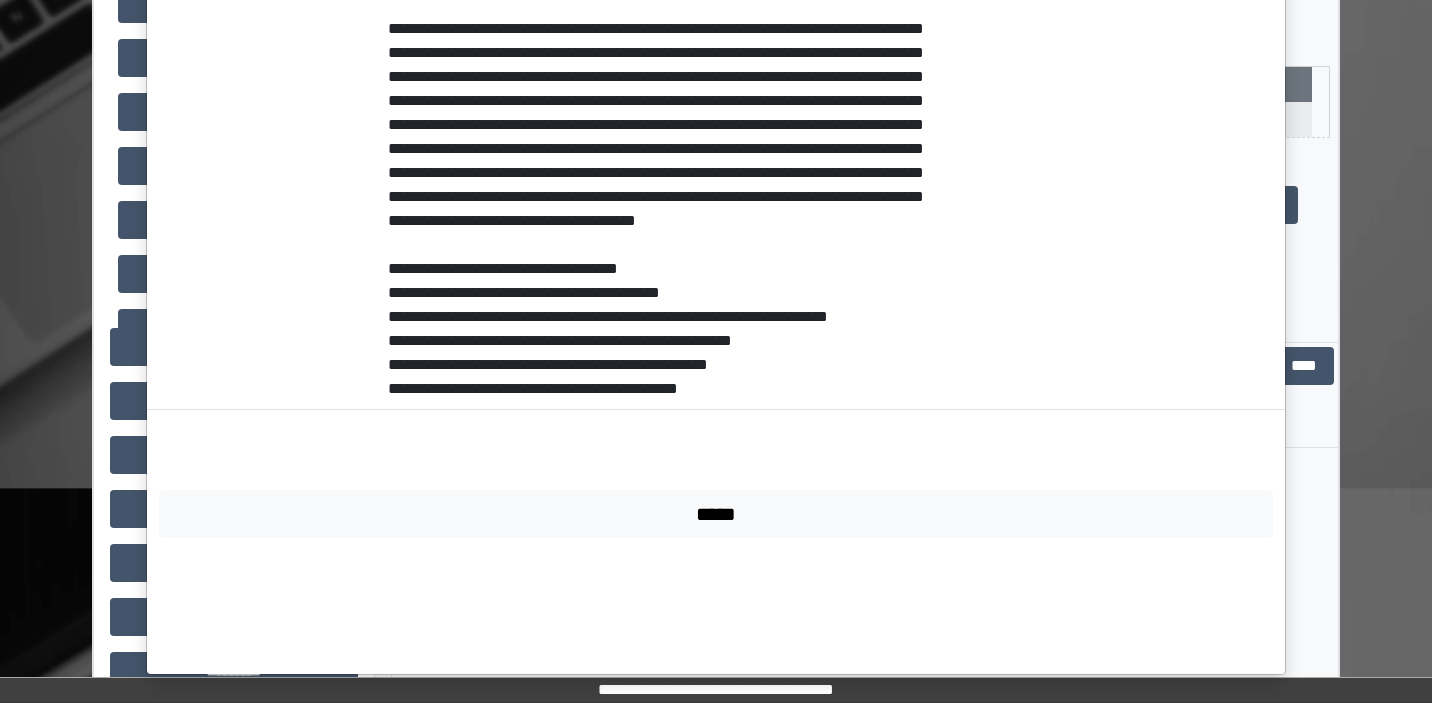 scroll, scrollTop: 780, scrollLeft: 0, axis: vertical 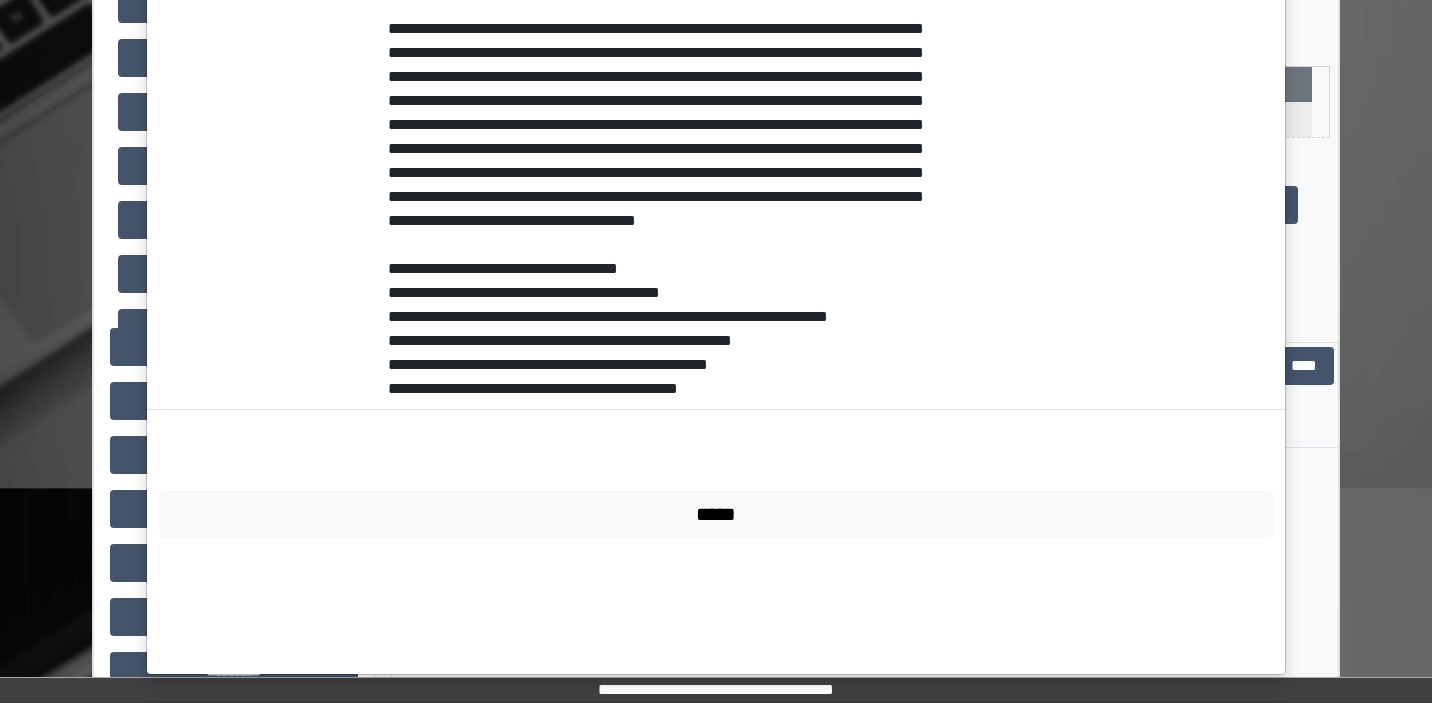 click on "*****" at bounding box center [716, 514] 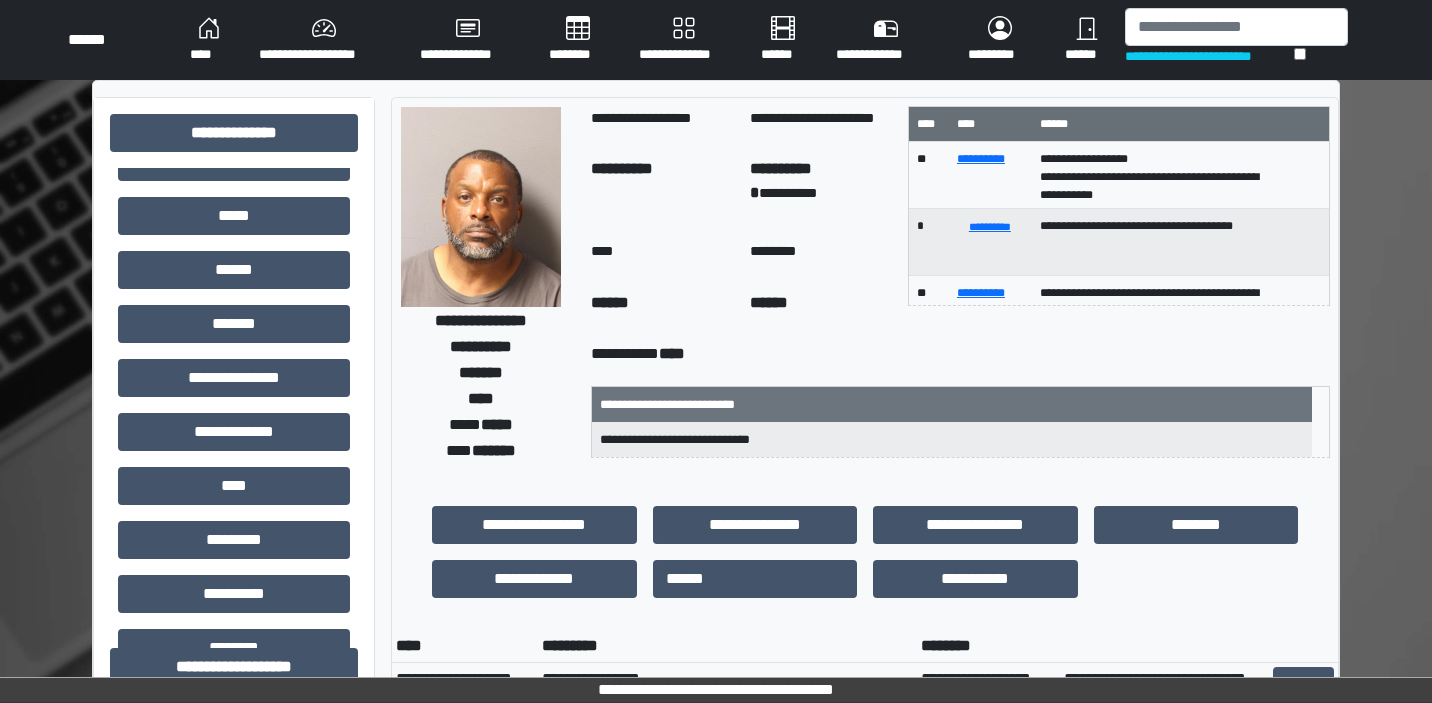 scroll, scrollTop: 0, scrollLeft: 0, axis: both 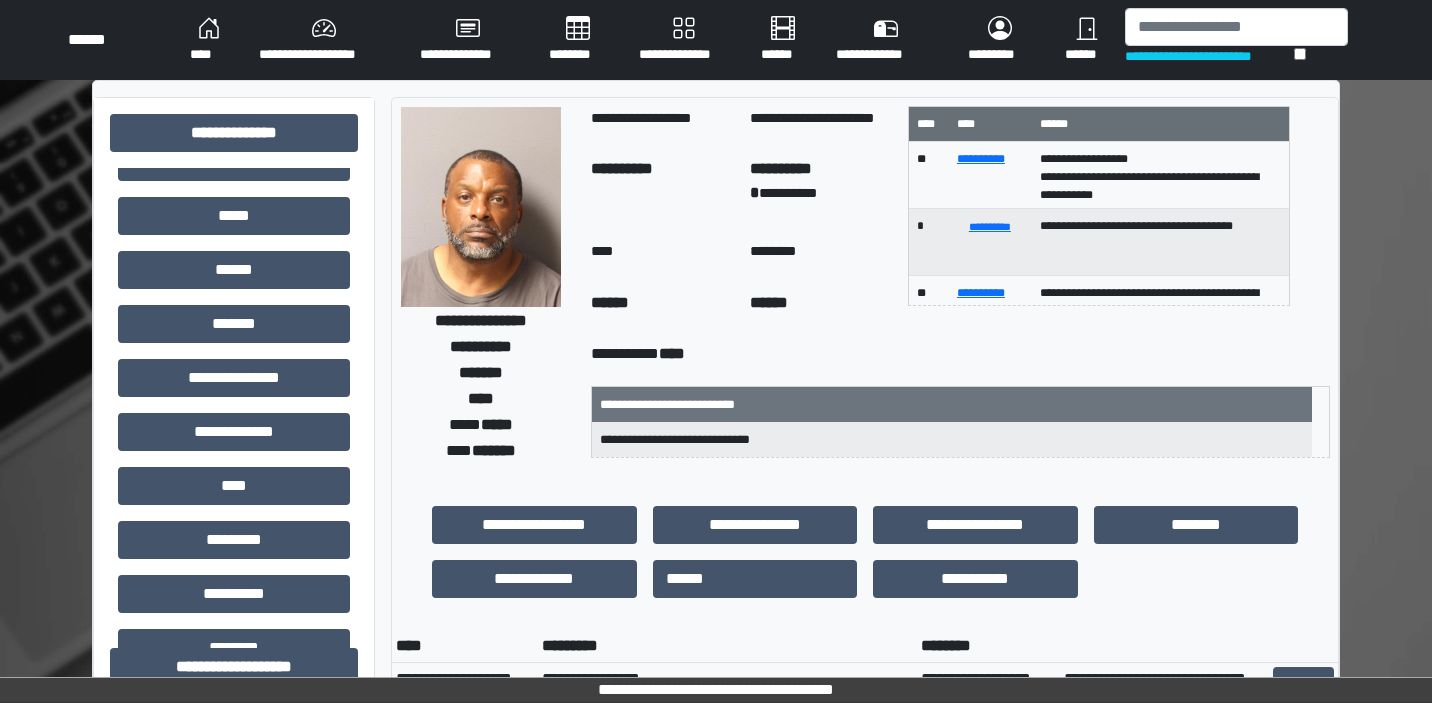 click on "****" at bounding box center [208, 40] 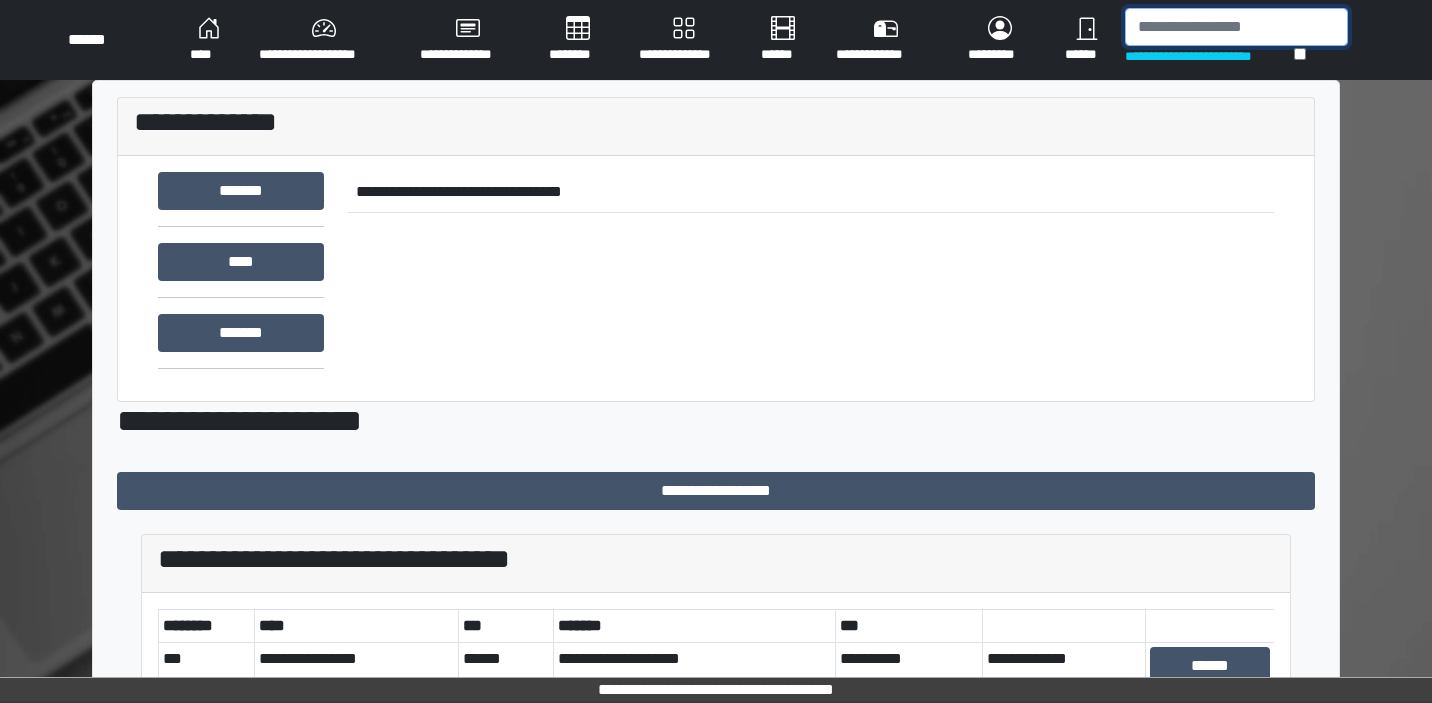 click at bounding box center [1236, 27] 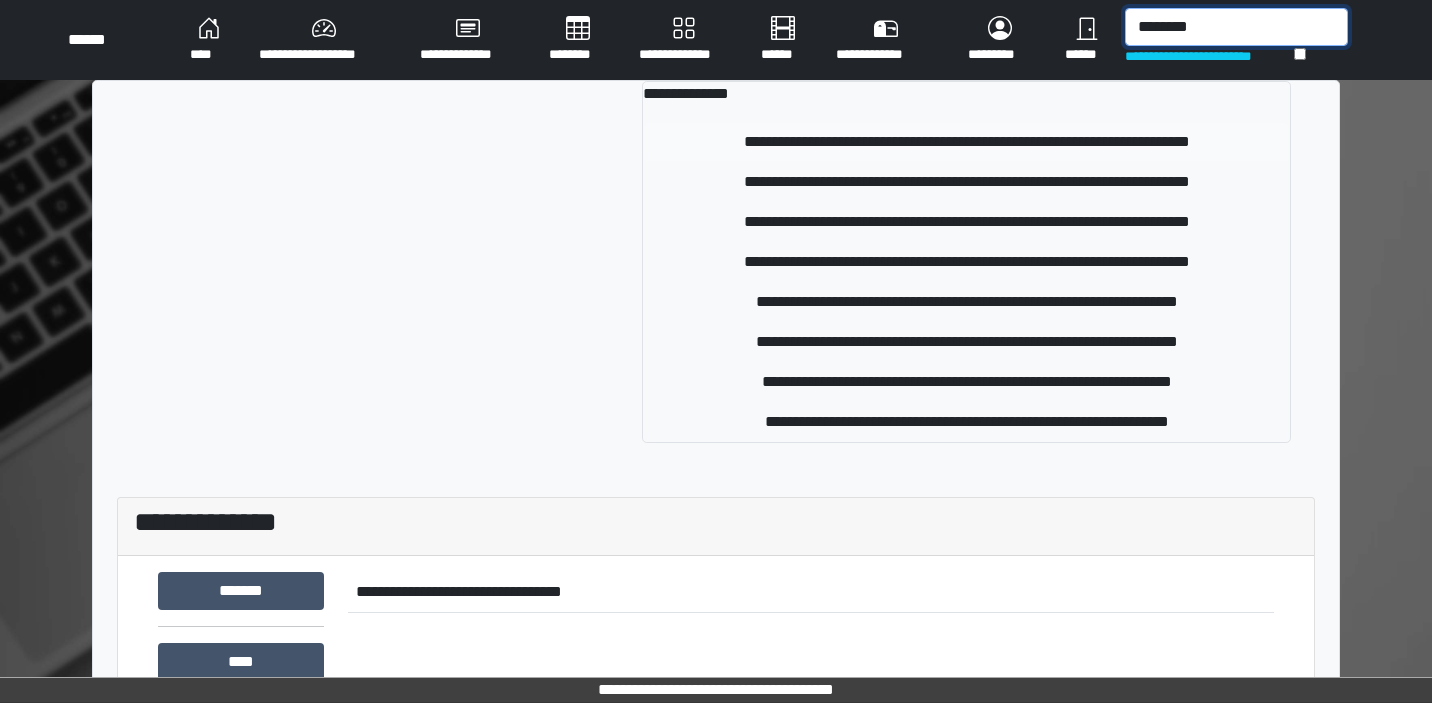type on "********" 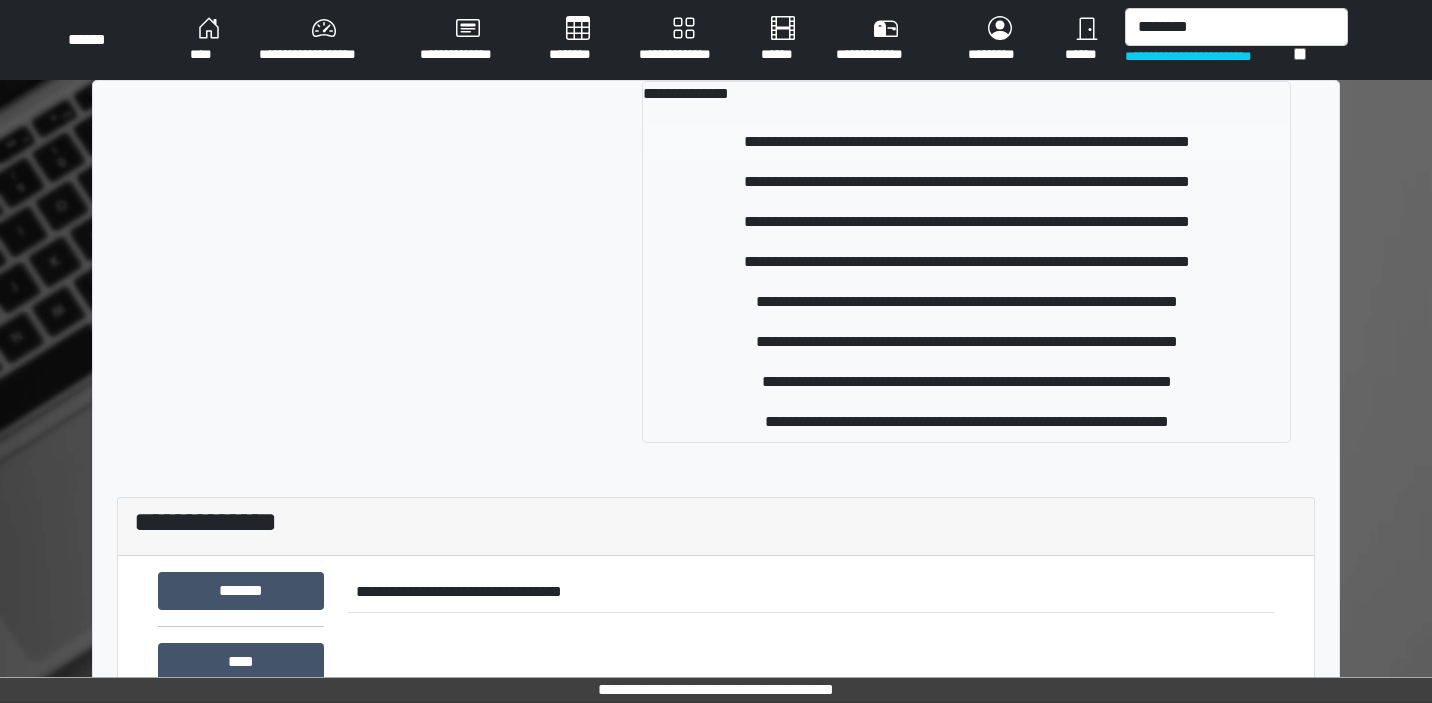 click on "**********" at bounding box center [966, 142] 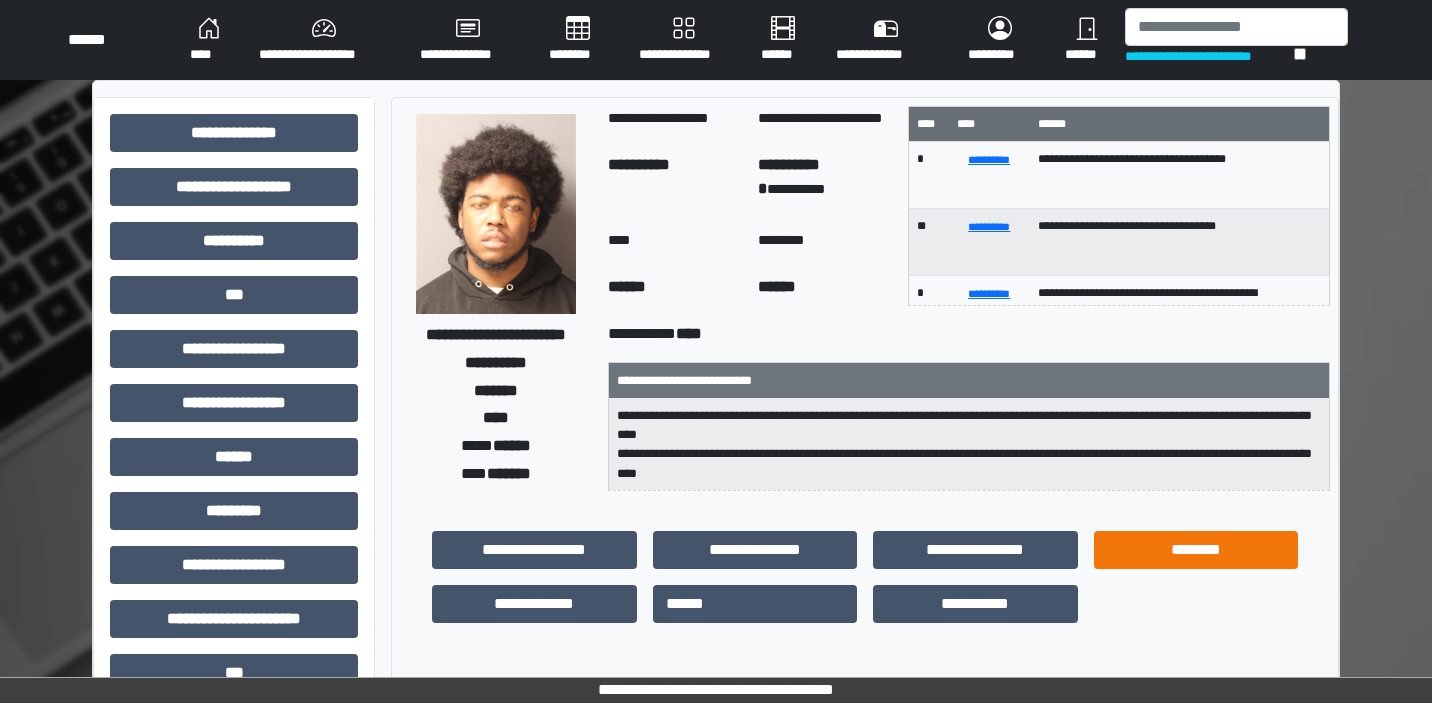 click on "********" at bounding box center (1196, 550) 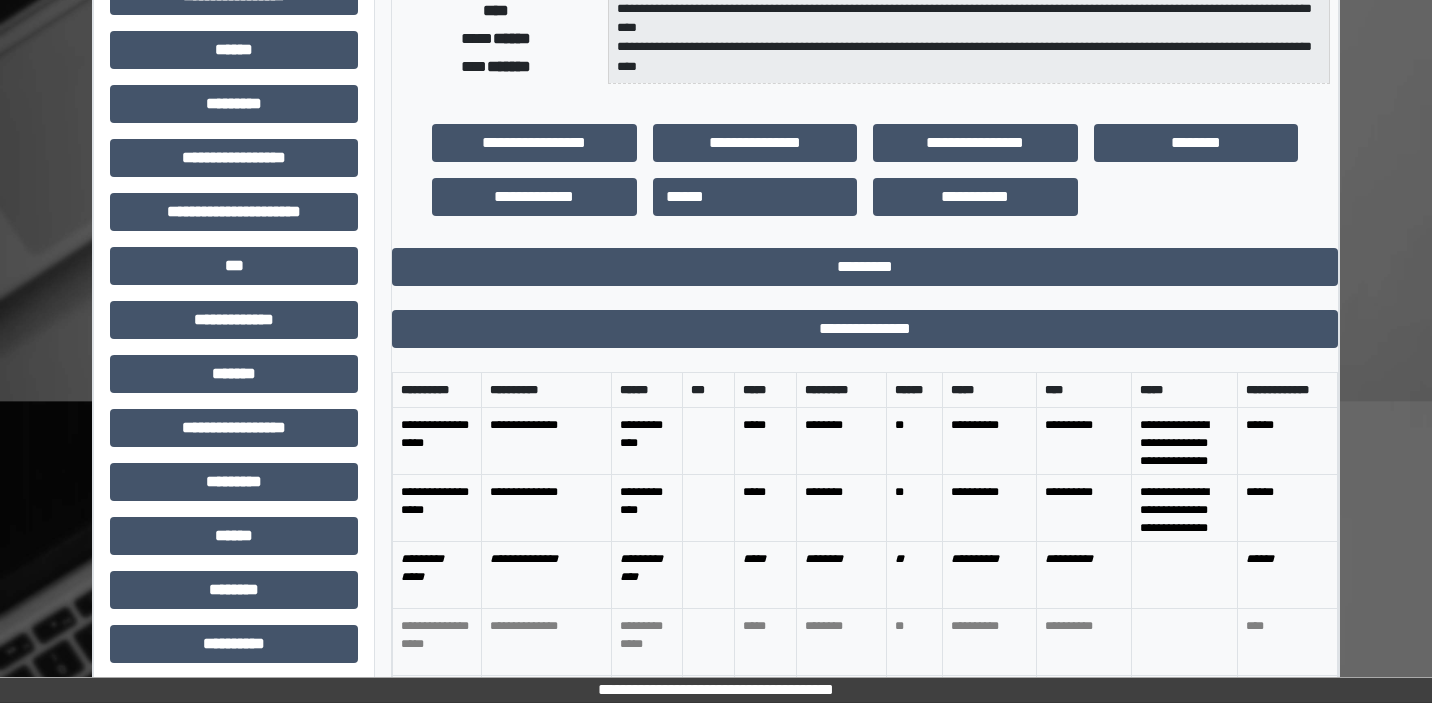 scroll, scrollTop: 409, scrollLeft: 0, axis: vertical 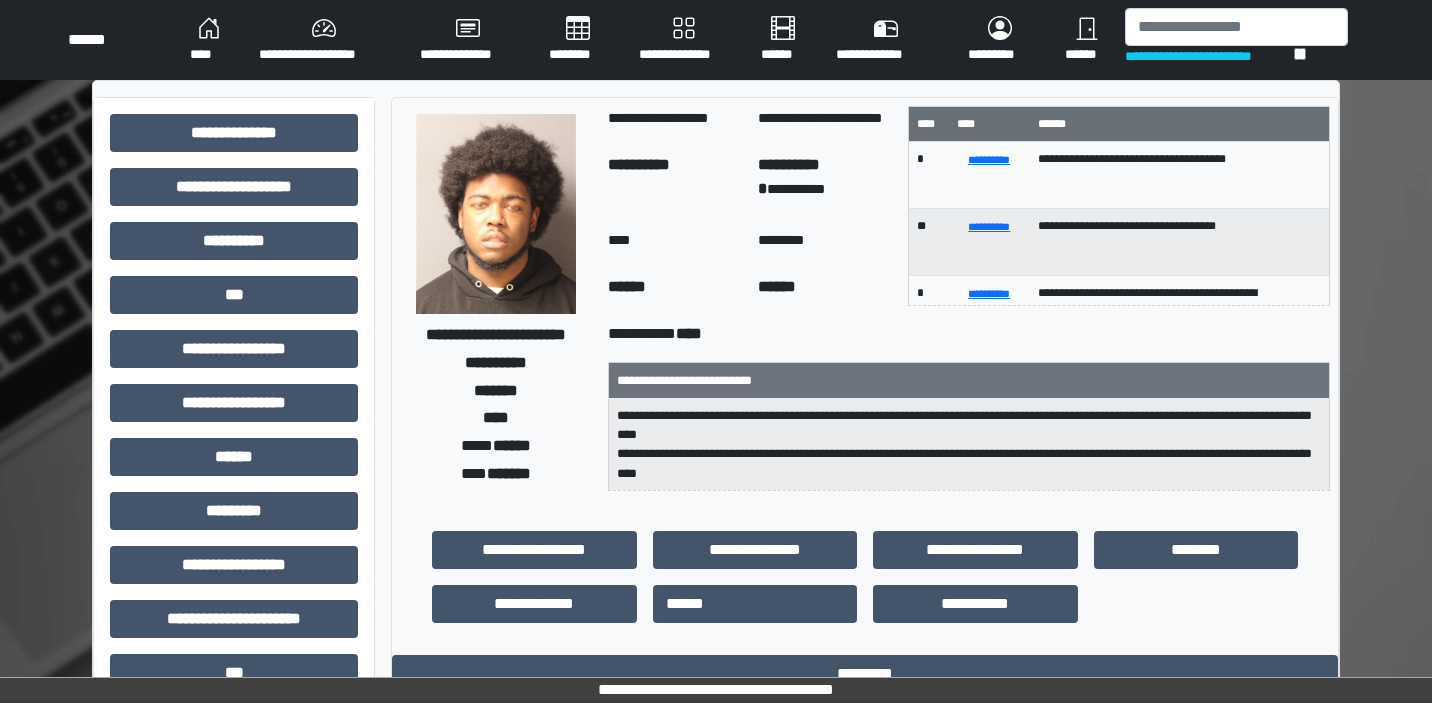 click on "********" at bounding box center (578, 40) 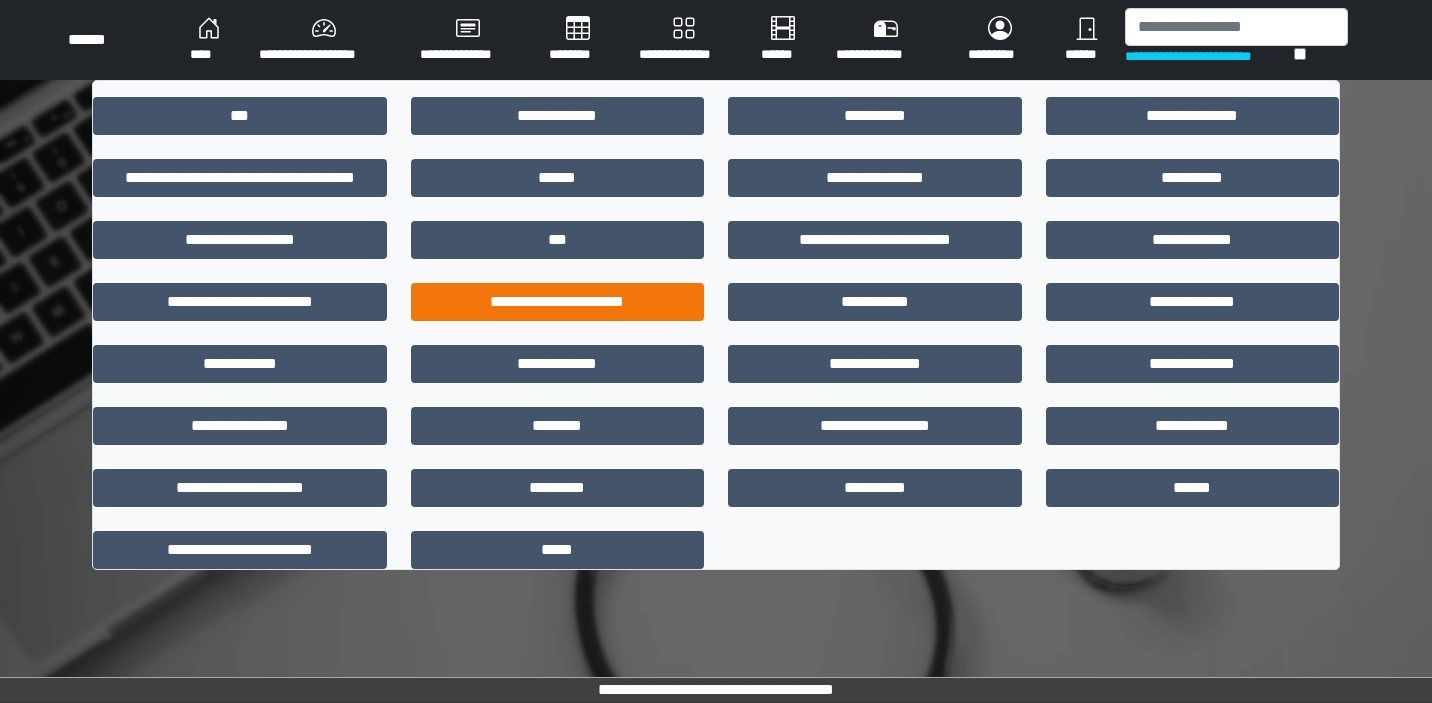 click on "**********" at bounding box center [558, 302] 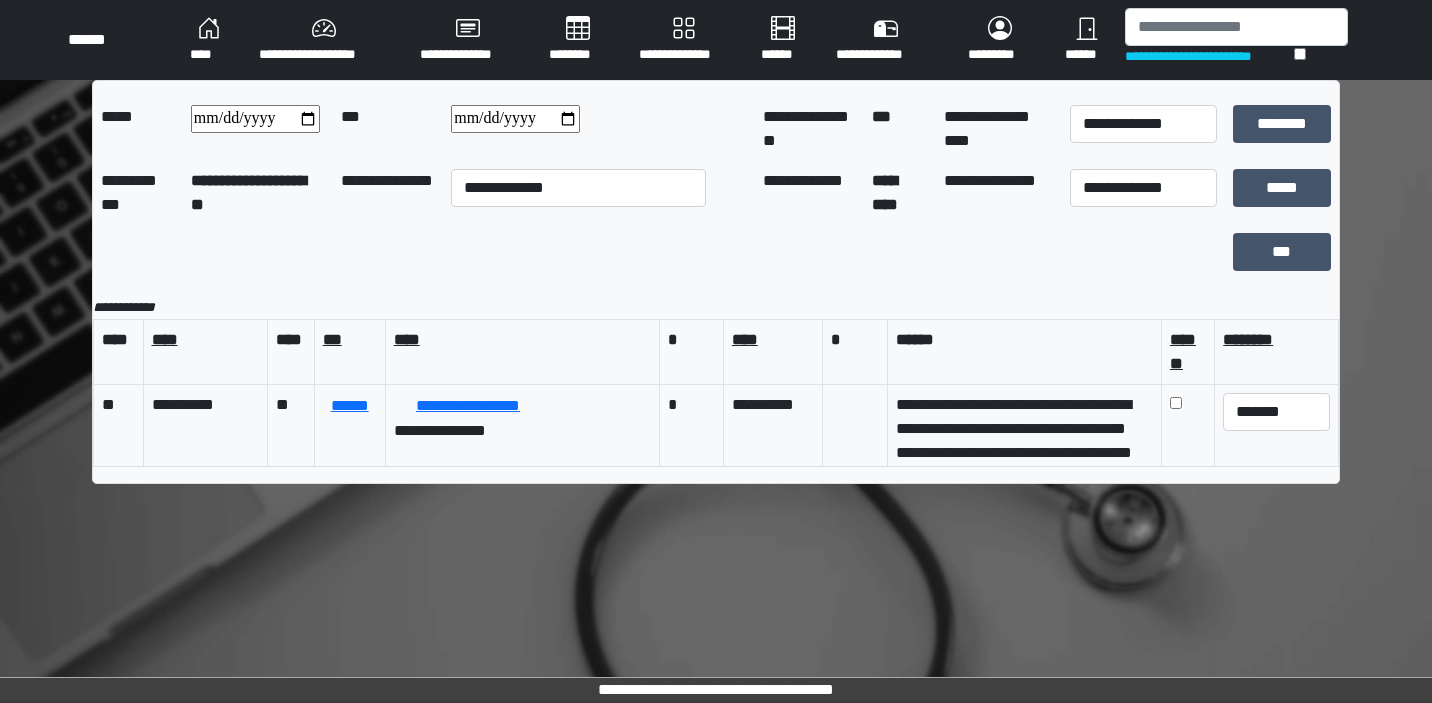 scroll, scrollTop: 0, scrollLeft: 0, axis: both 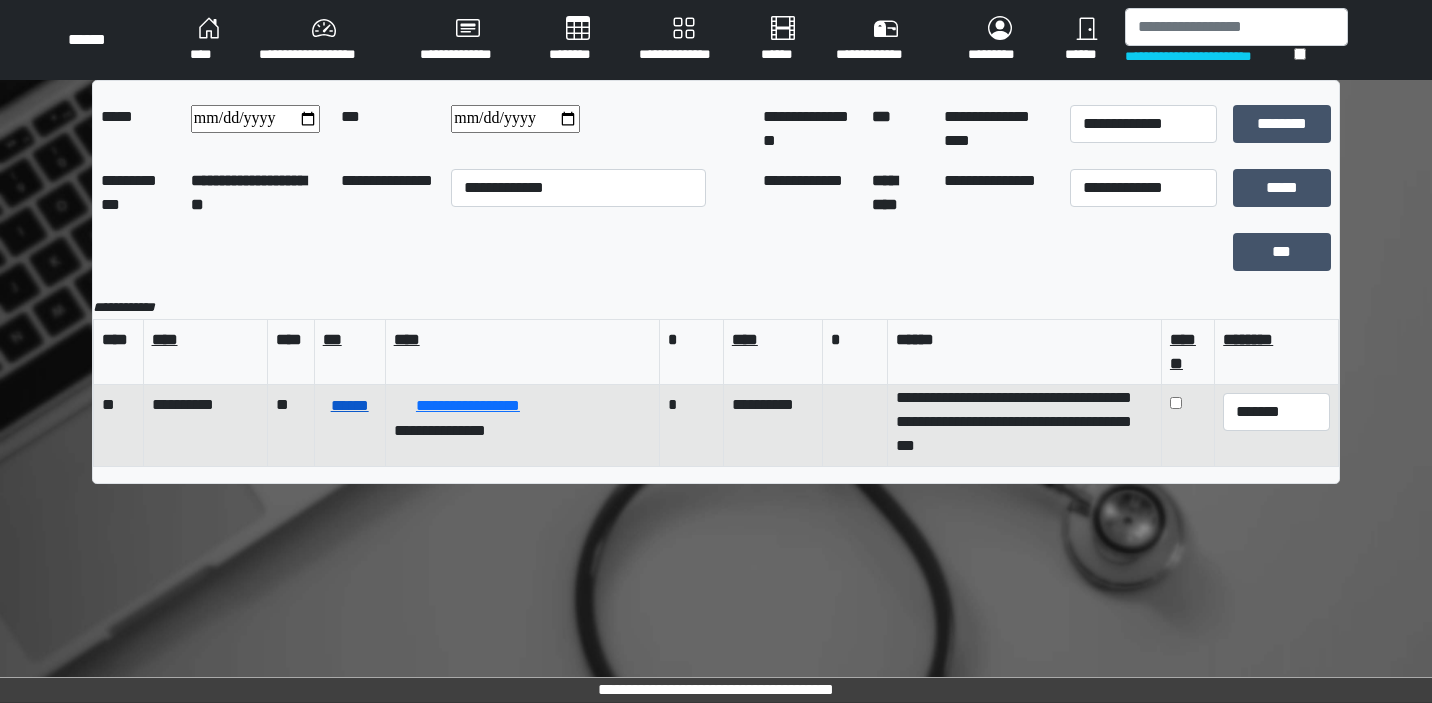click on "******" at bounding box center [350, 406] 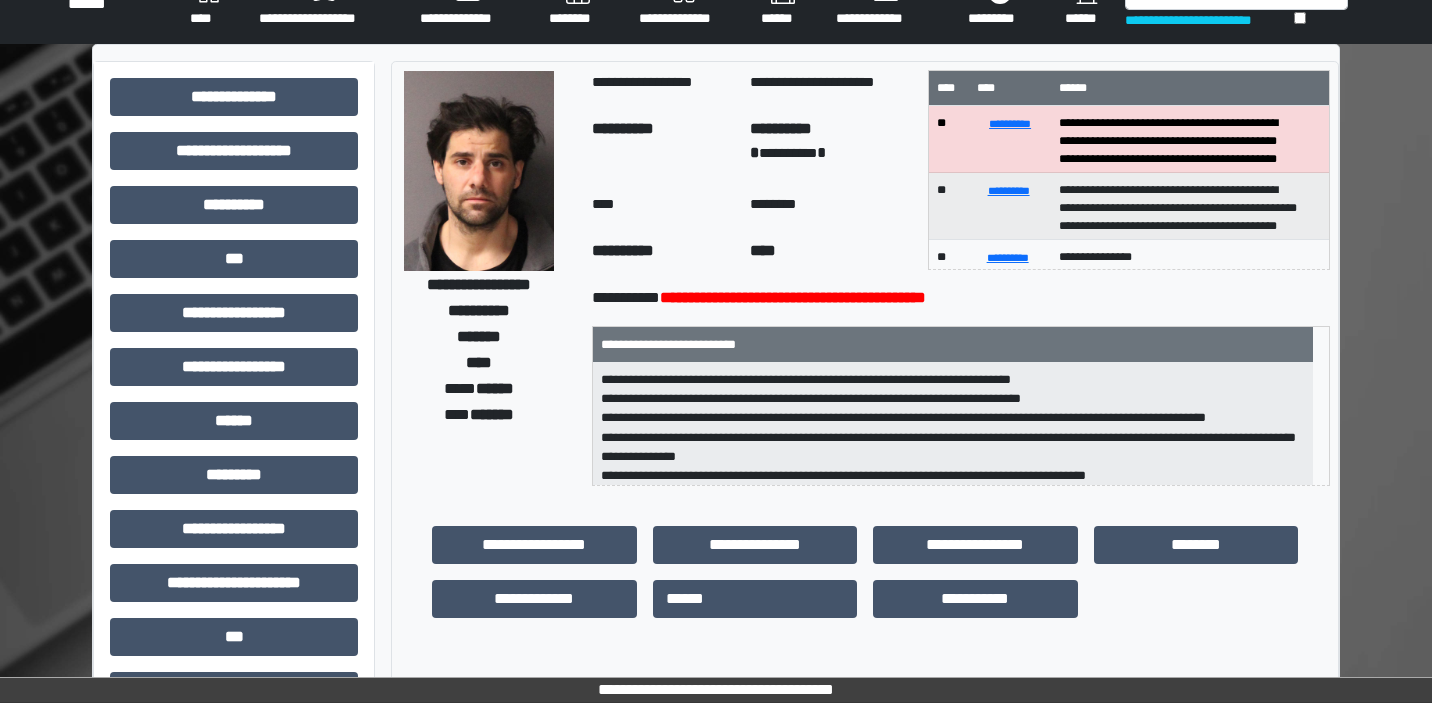 scroll, scrollTop: 51, scrollLeft: 0, axis: vertical 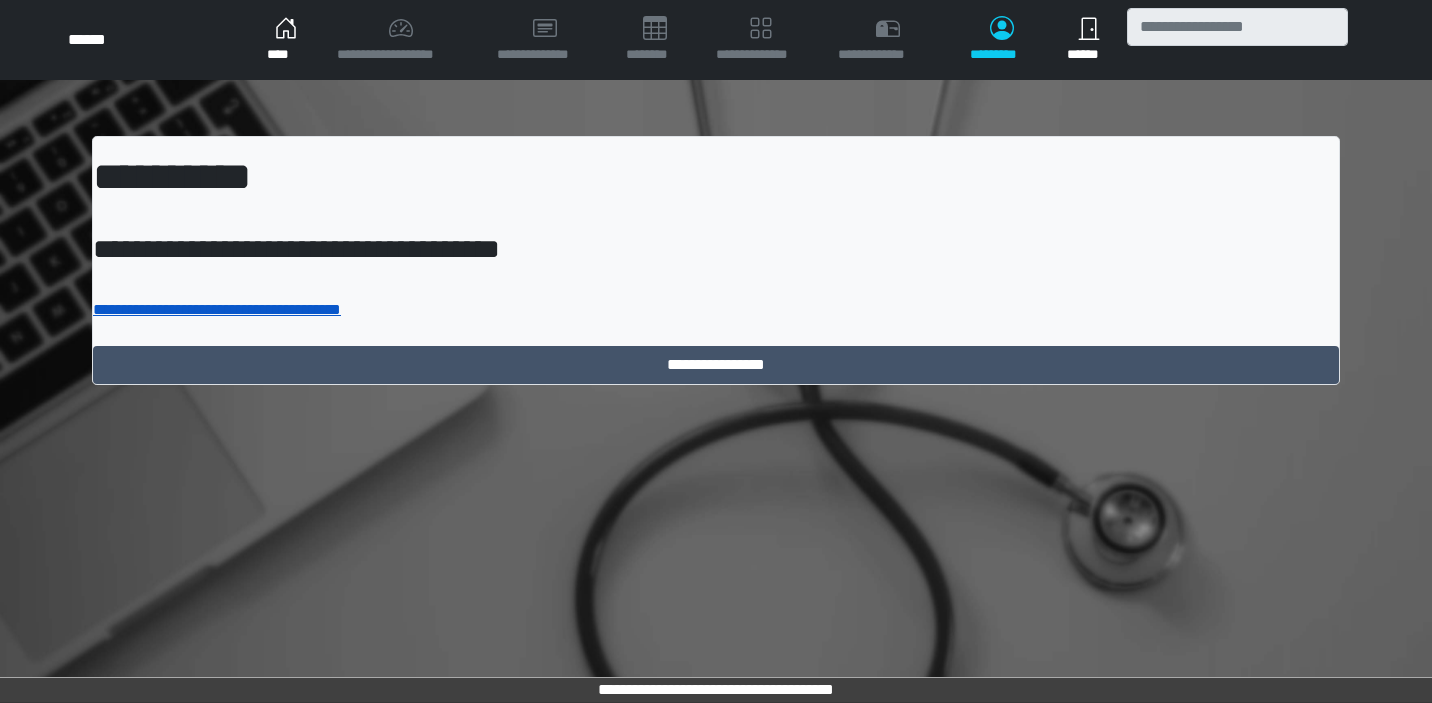 click on "**********" at bounding box center [217, 309] 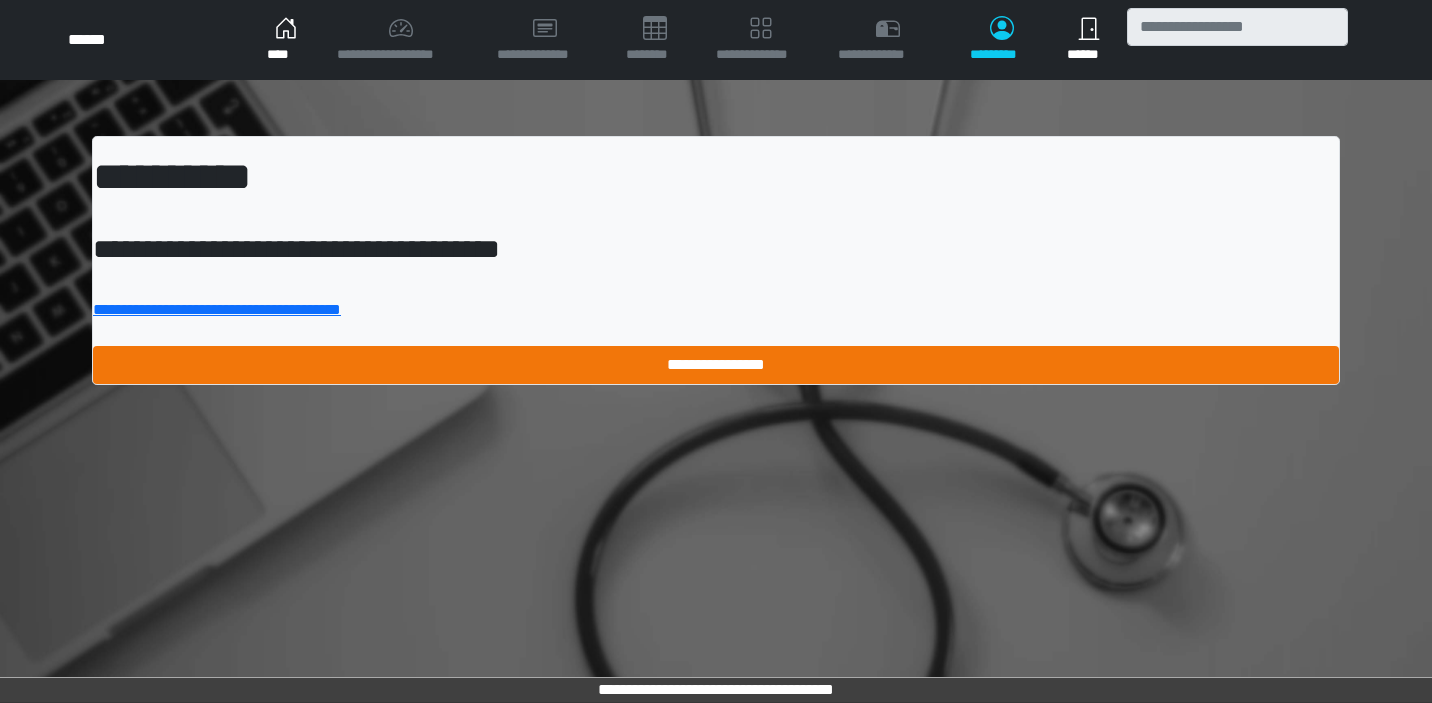 click on "**********" at bounding box center [716, 365] 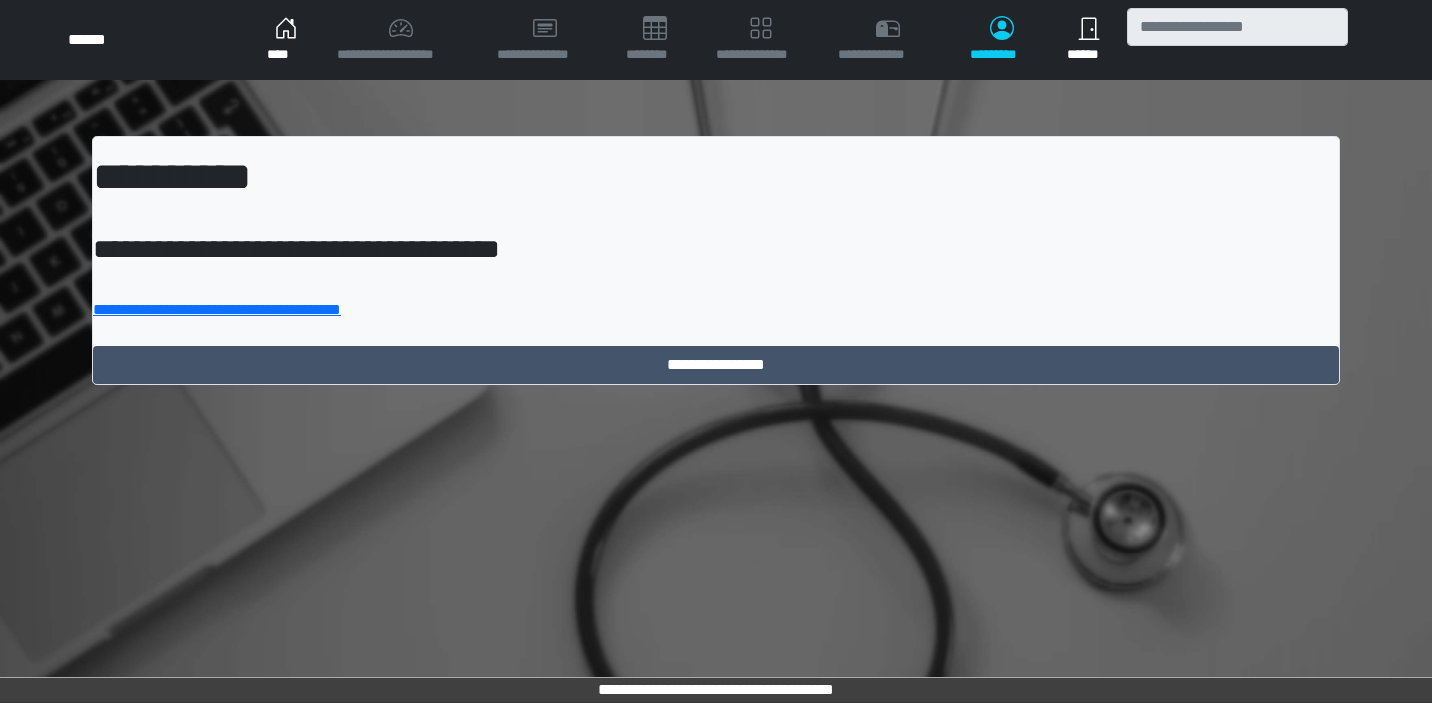 scroll, scrollTop: 0, scrollLeft: 0, axis: both 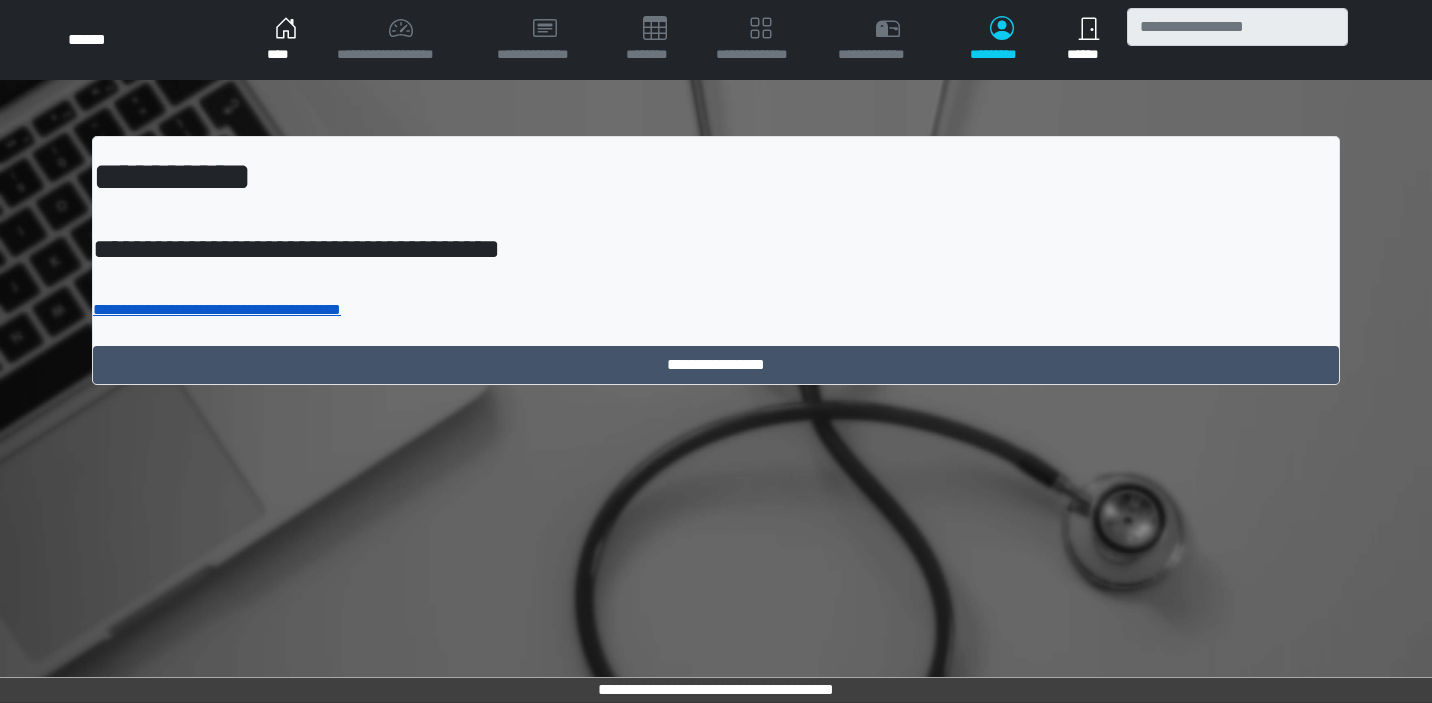 click on "**********" at bounding box center [217, 309] 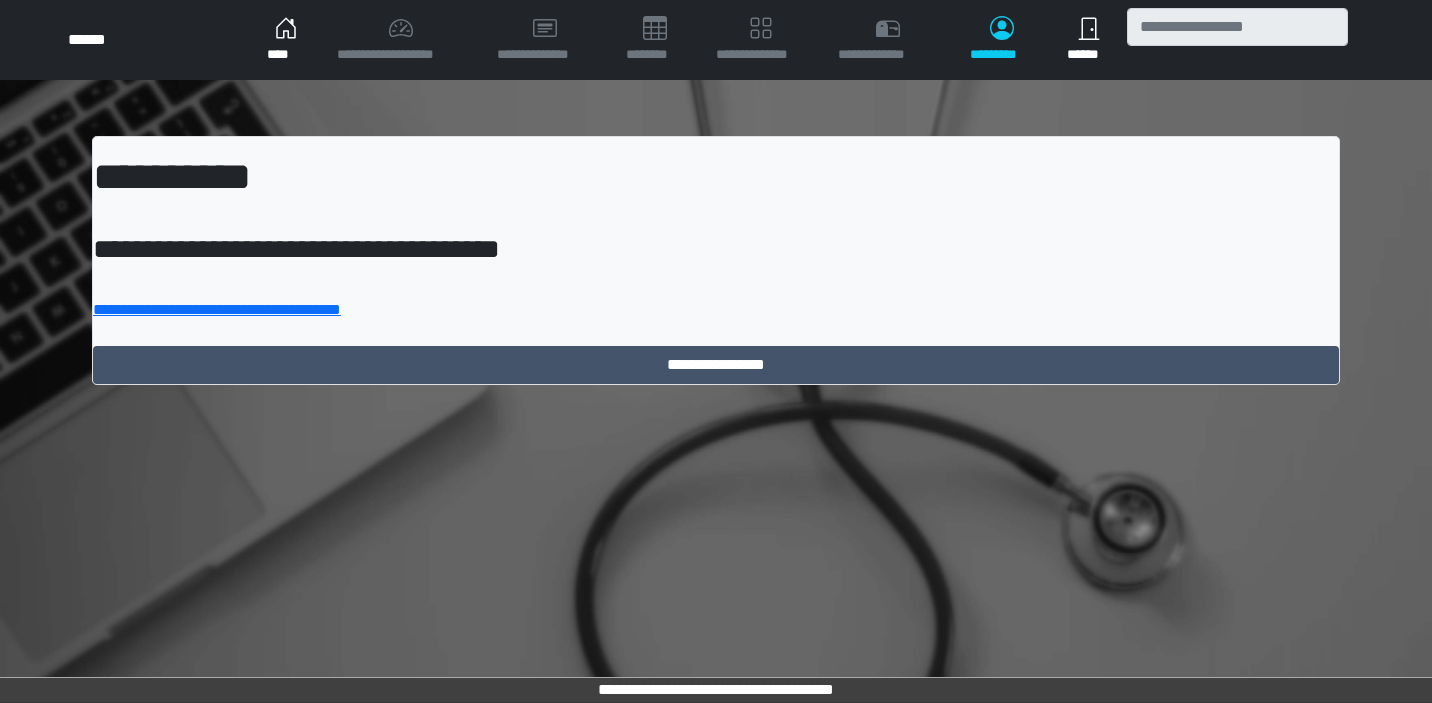 scroll, scrollTop: 0, scrollLeft: 0, axis: both 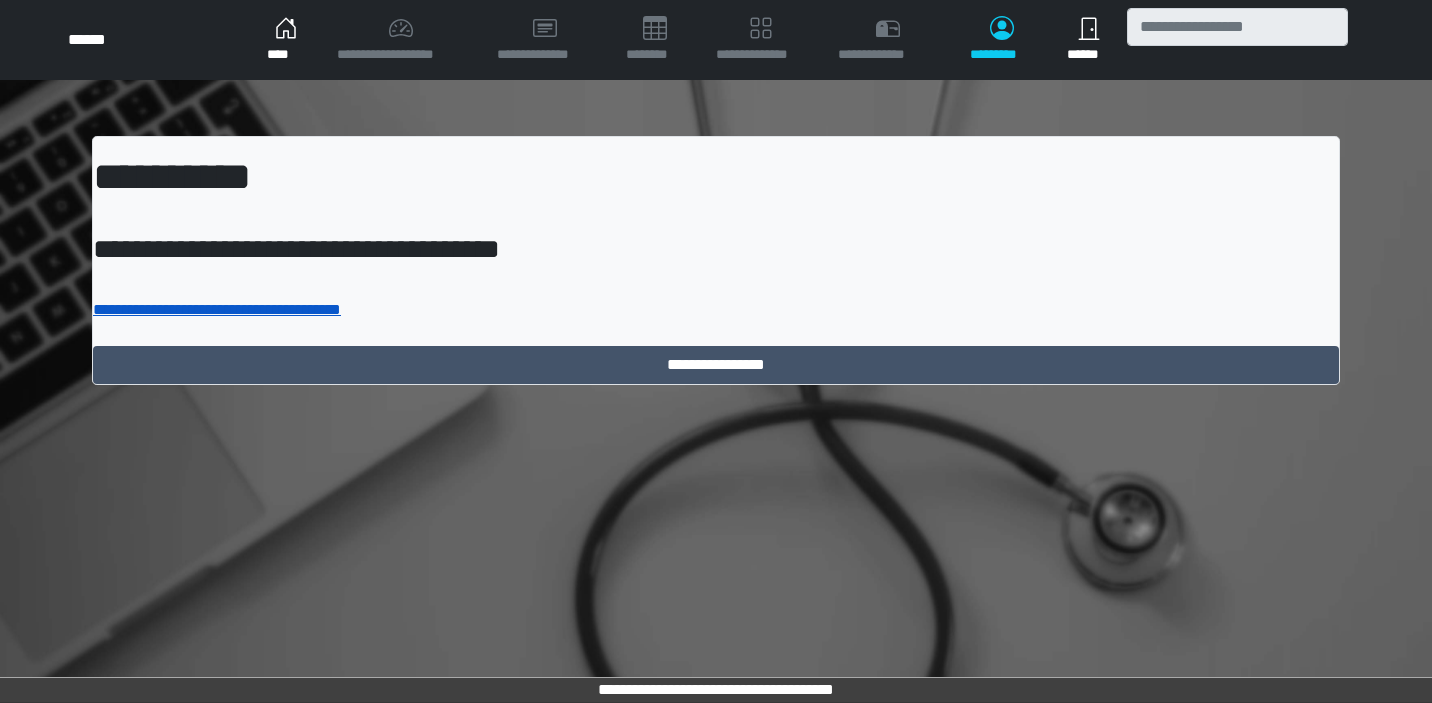 click on "**********" at bounding box center [217, 309] 